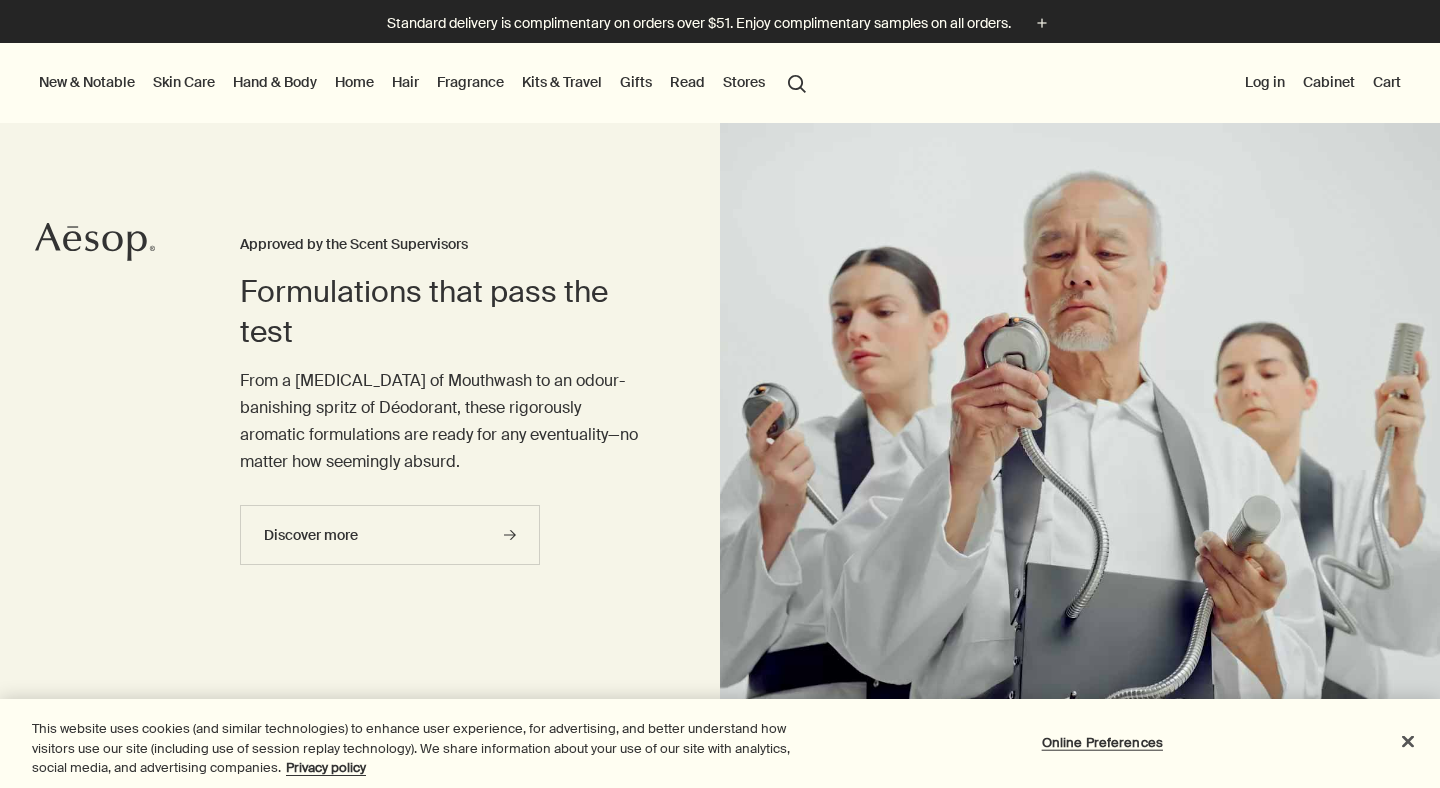 scroll, scrollTop: 0, scrollLeft: 0, axis: both 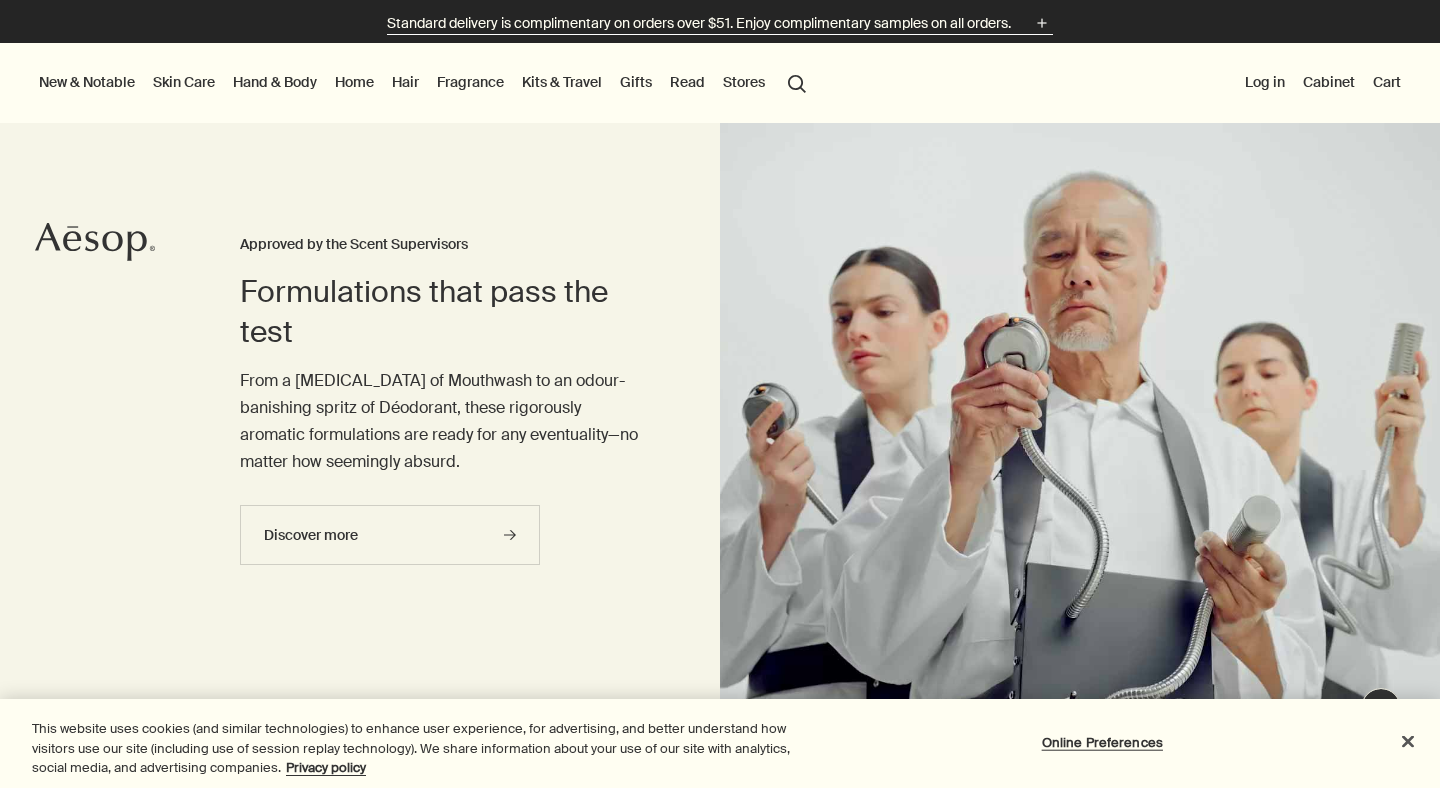click on "Standard delivery is complimentary on orders over $51. Enjoy complimentary samples on all orders." at bounding box center [699, 23] 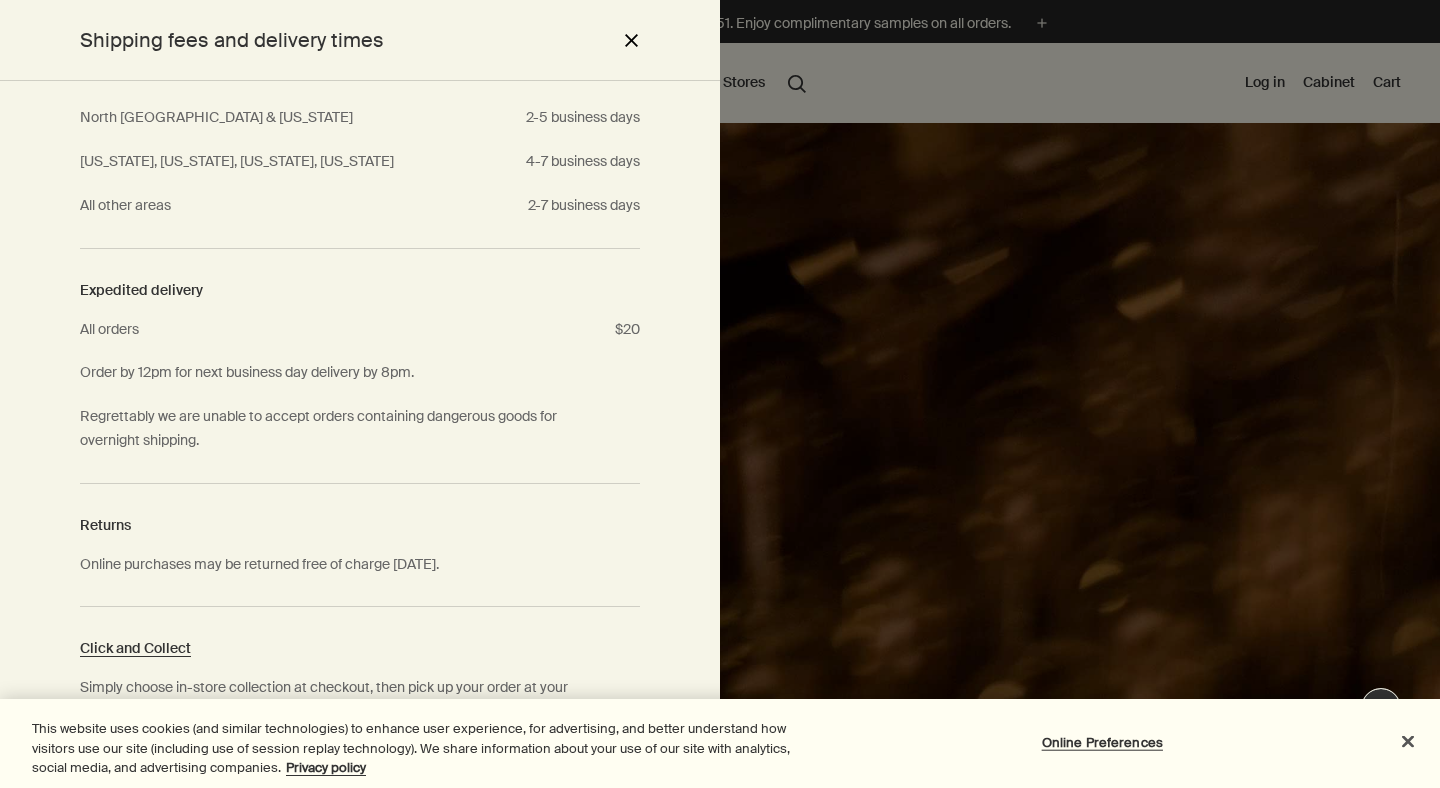 scroll, scrollTop: 0, scrollLeft: 0, axis: both 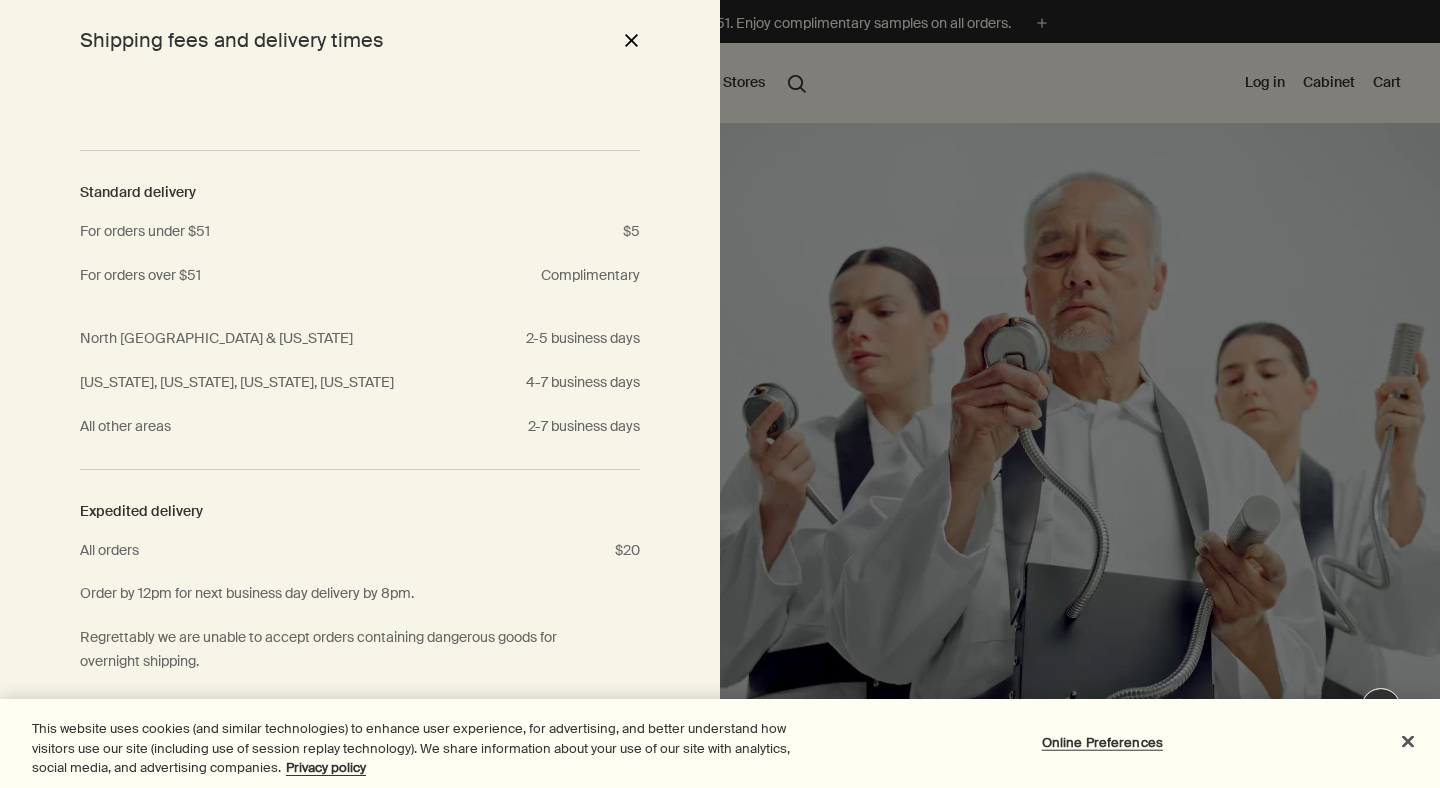 click on "close" at bounding box center (631, 40) 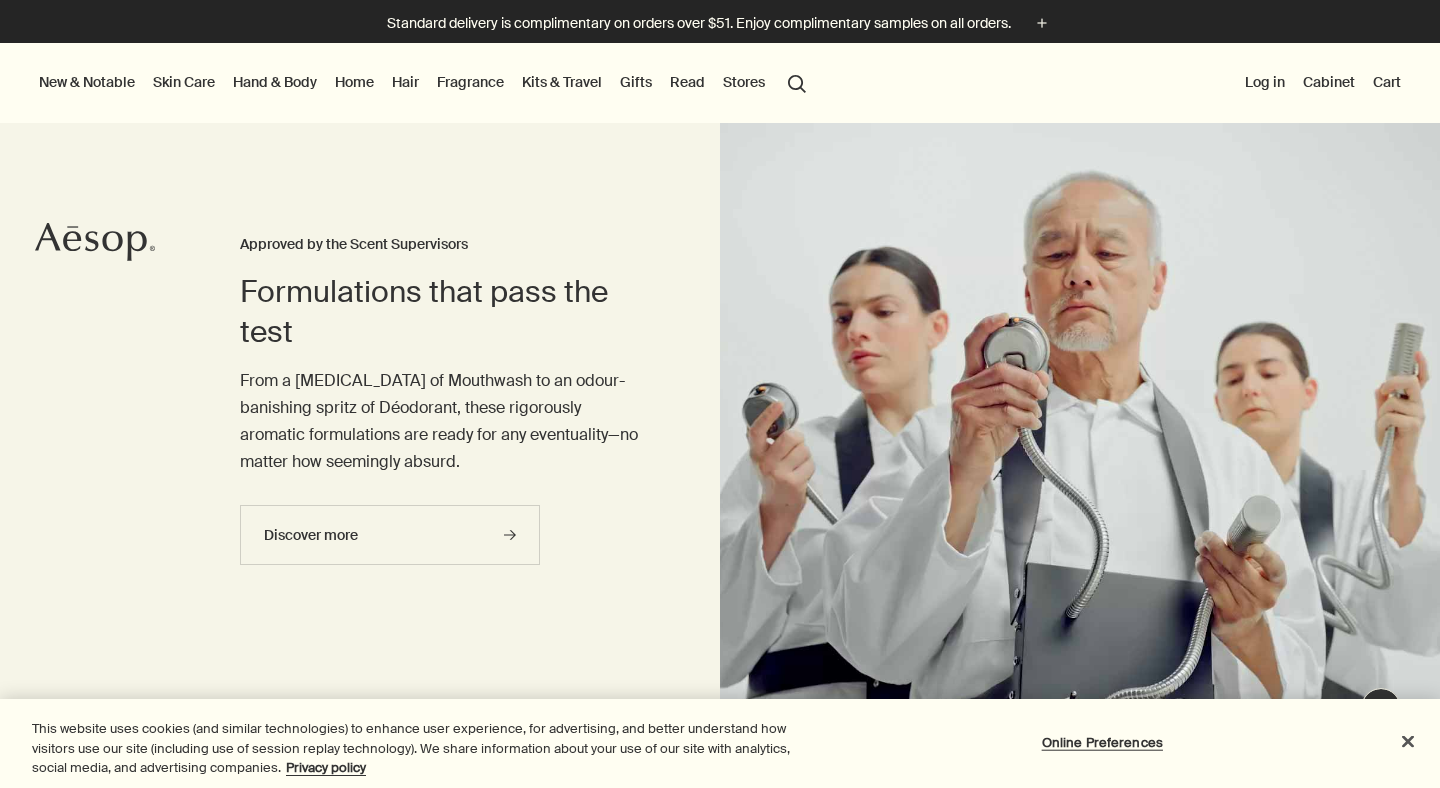click on "Skin Care" at bounding box center [184, 82] 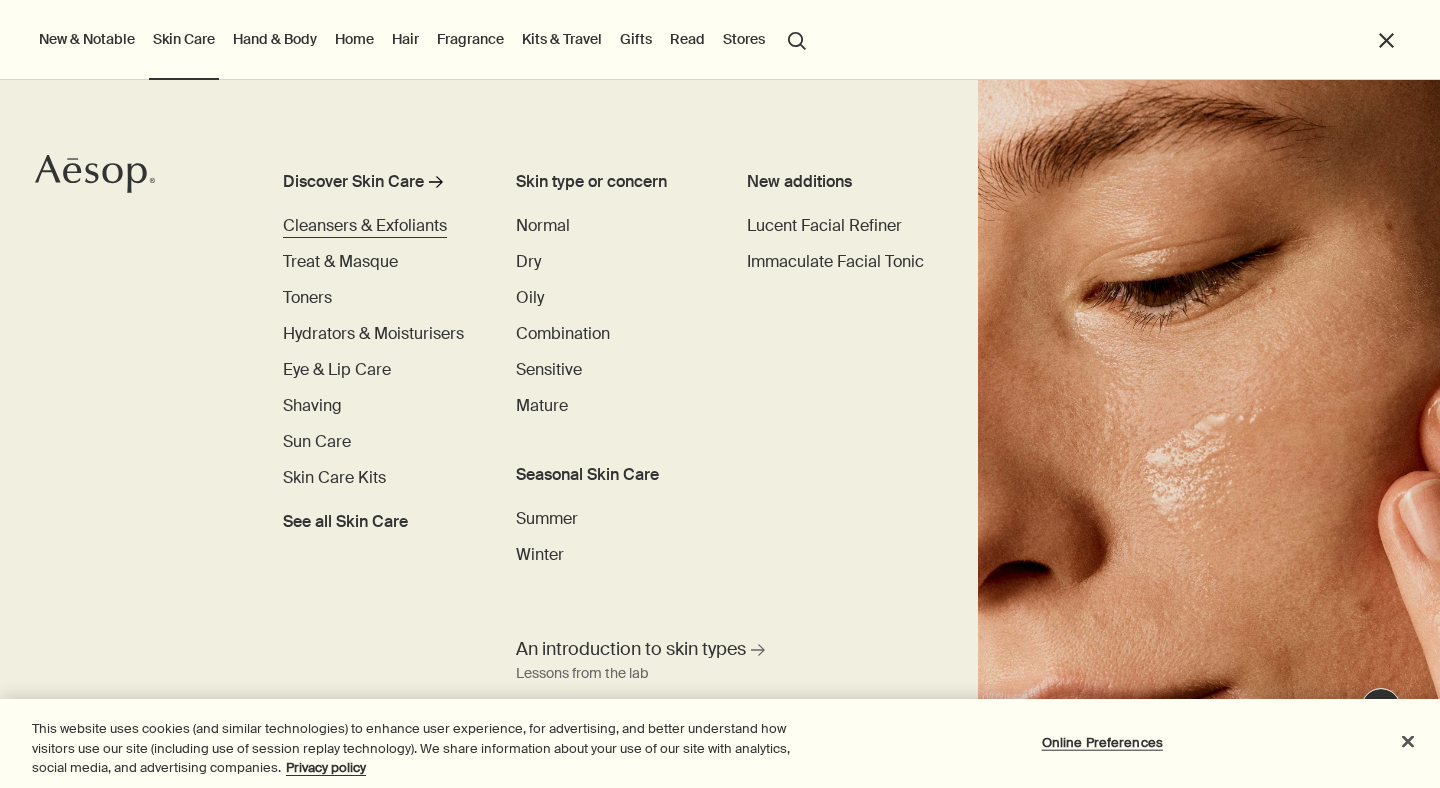 click on "Cleansers & Exfoliants" at bounding box center [365, 225] 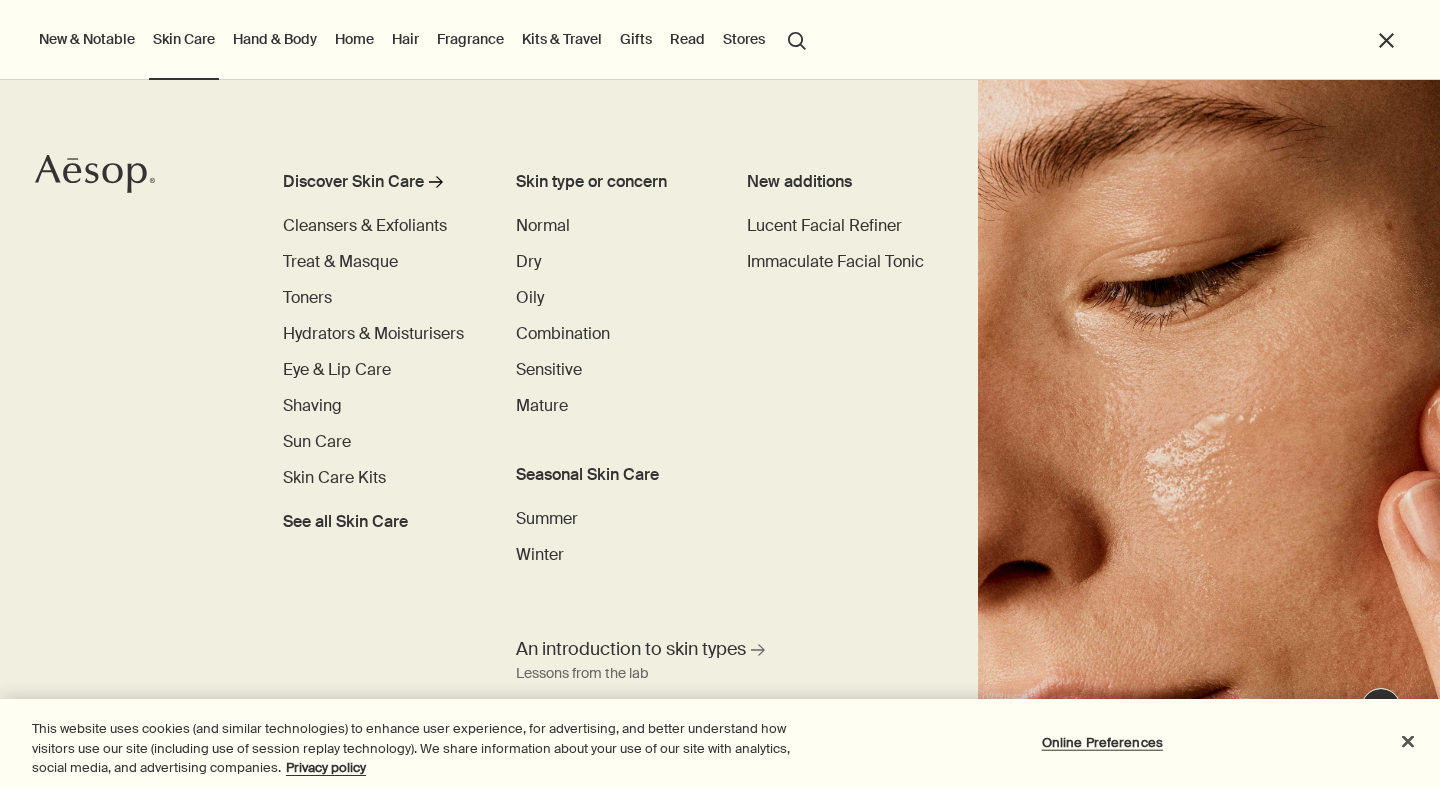 scroll, scrollTop: 0, scrollLeft: 0, axis: both 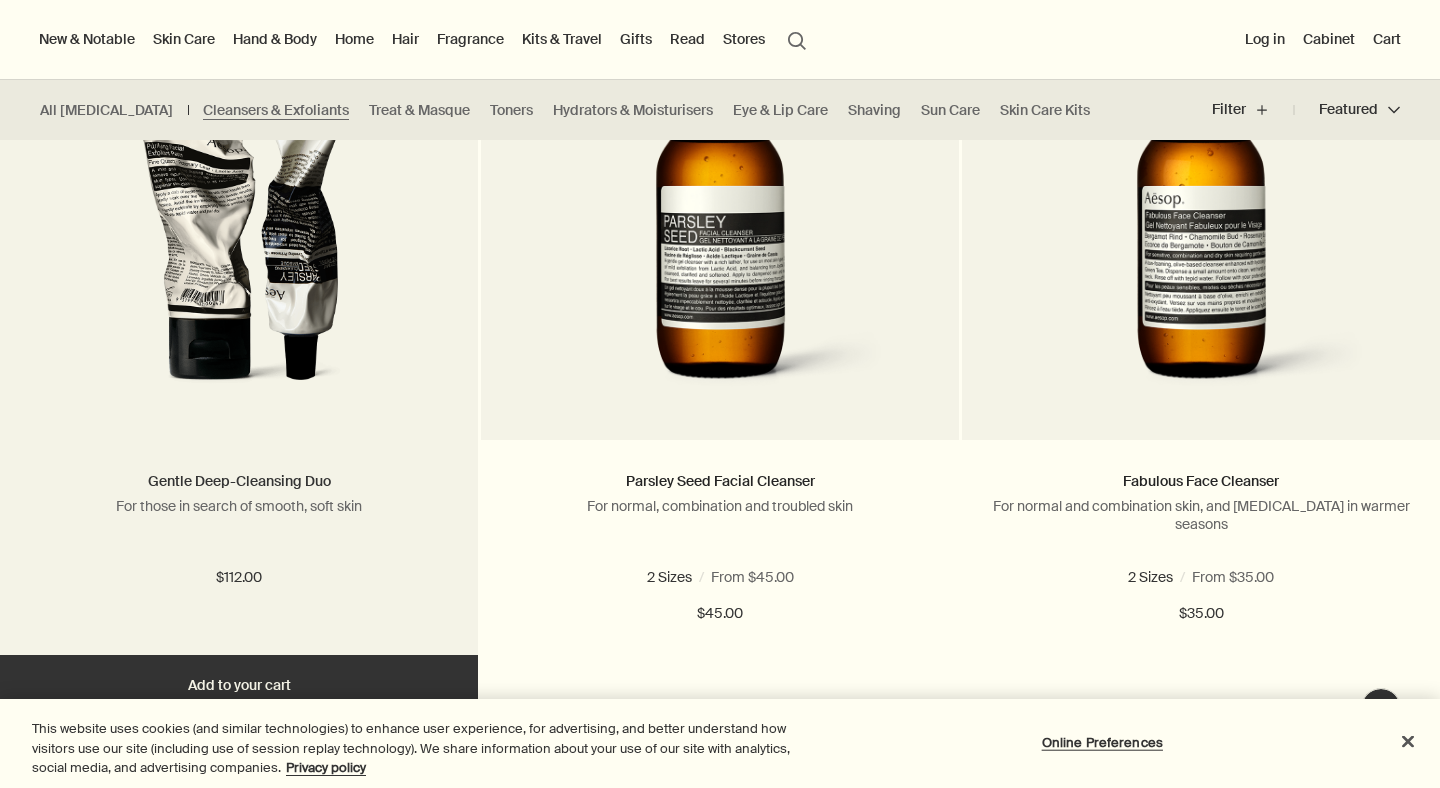 click on "Gentle Deep-Cleansing Duo" at bounding box center [239, 481] 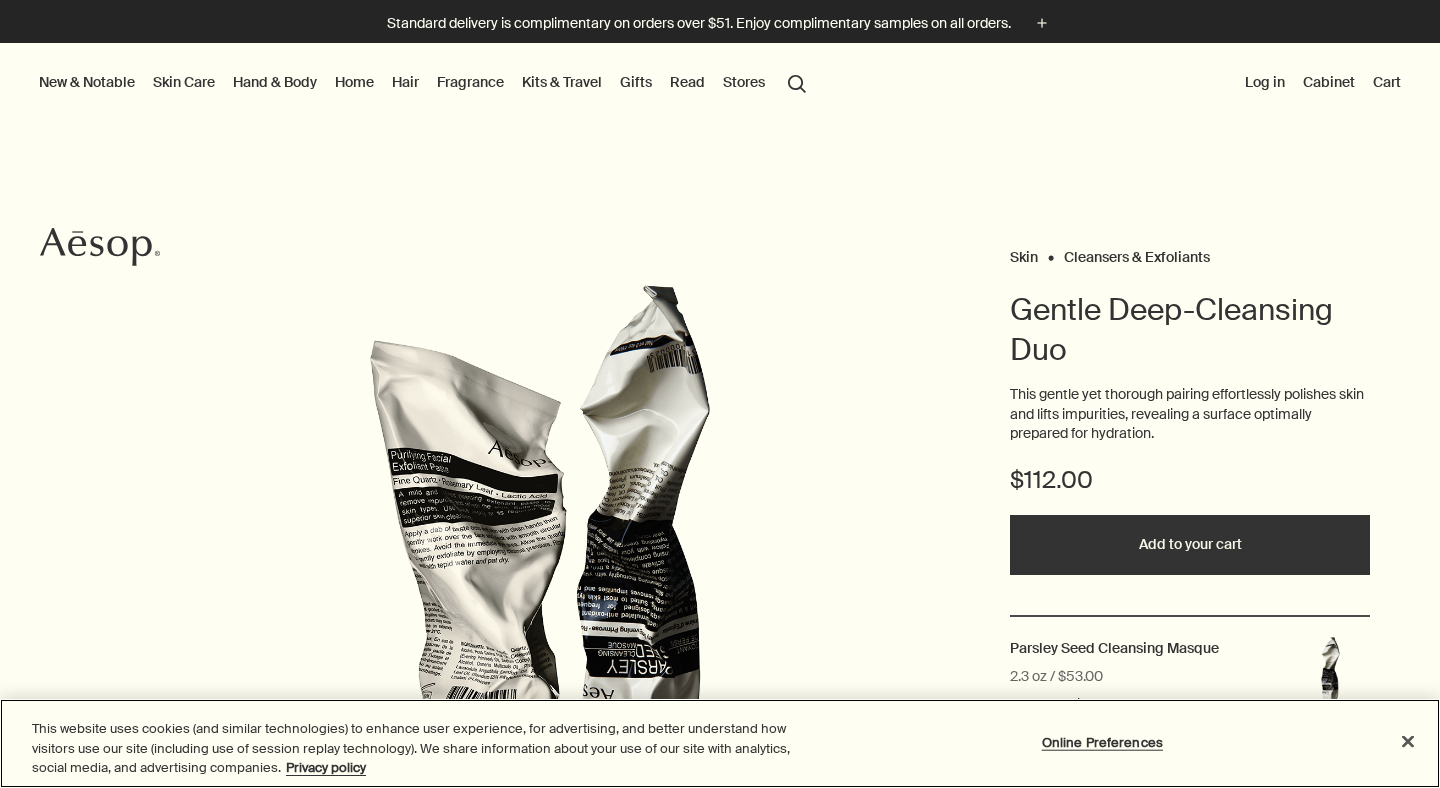 scroll, scrollTop: 0, scrollLeft: 0, axis: both 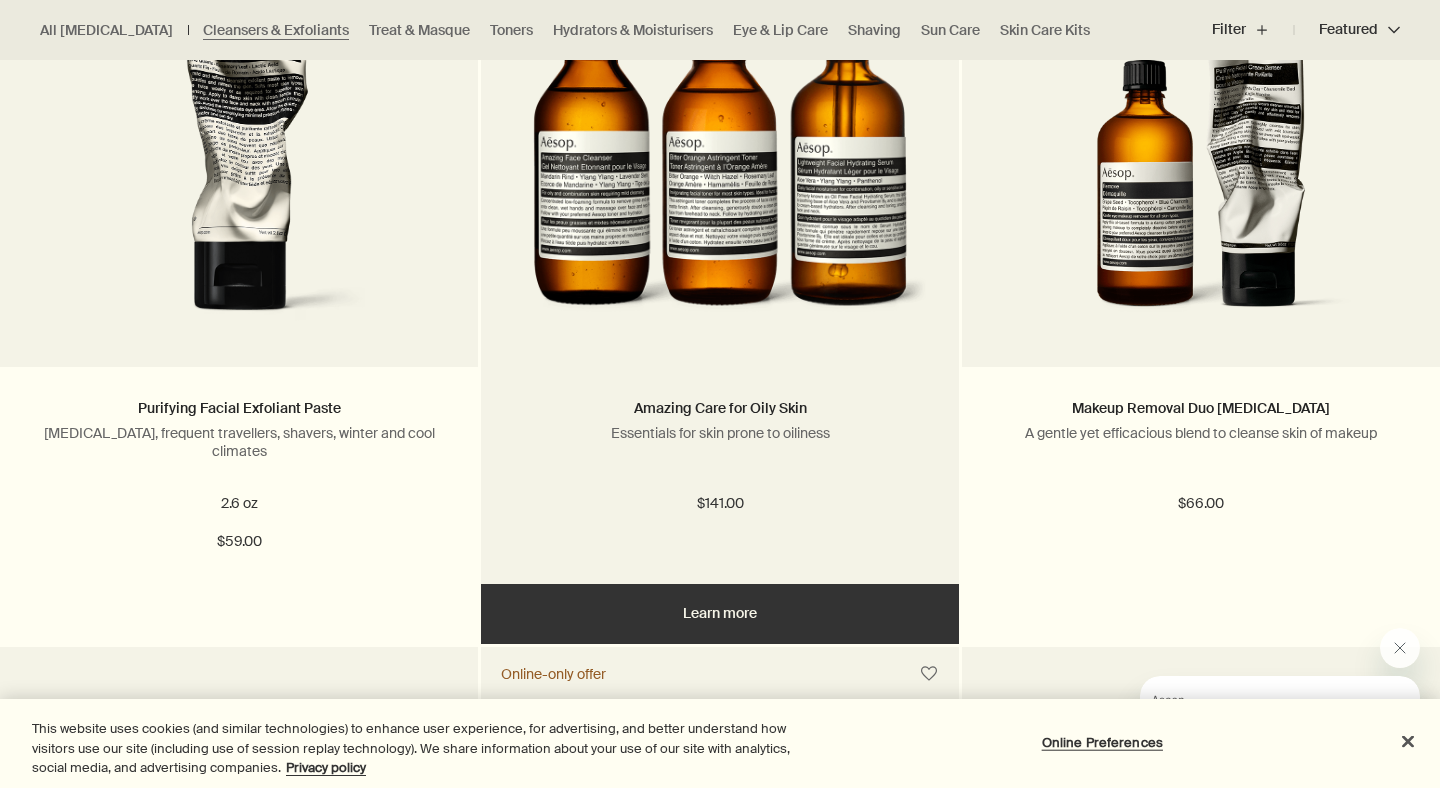 click at bounding box center (720, 152) 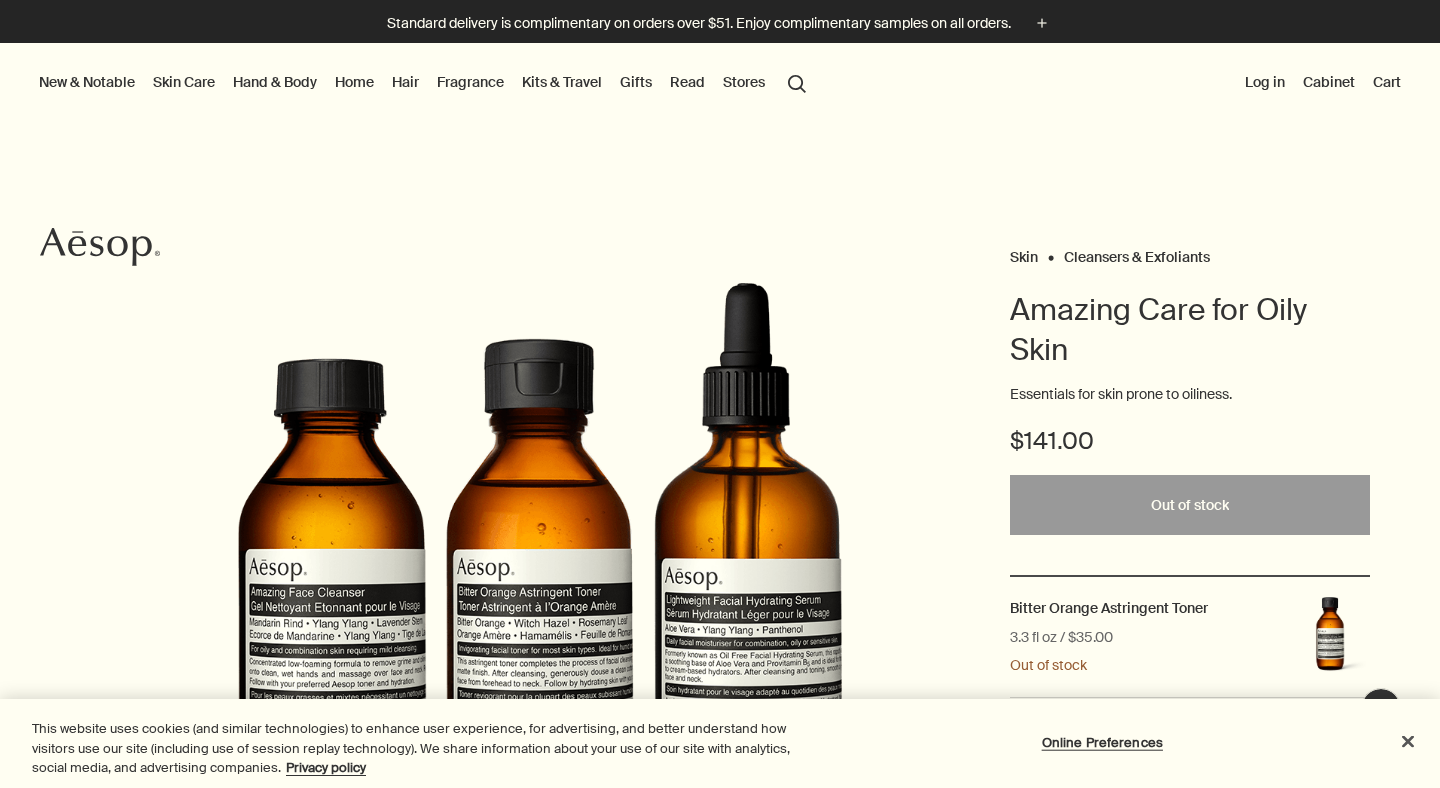 scroll, scrollTop: 0, scrollLeft: 0, axis: both 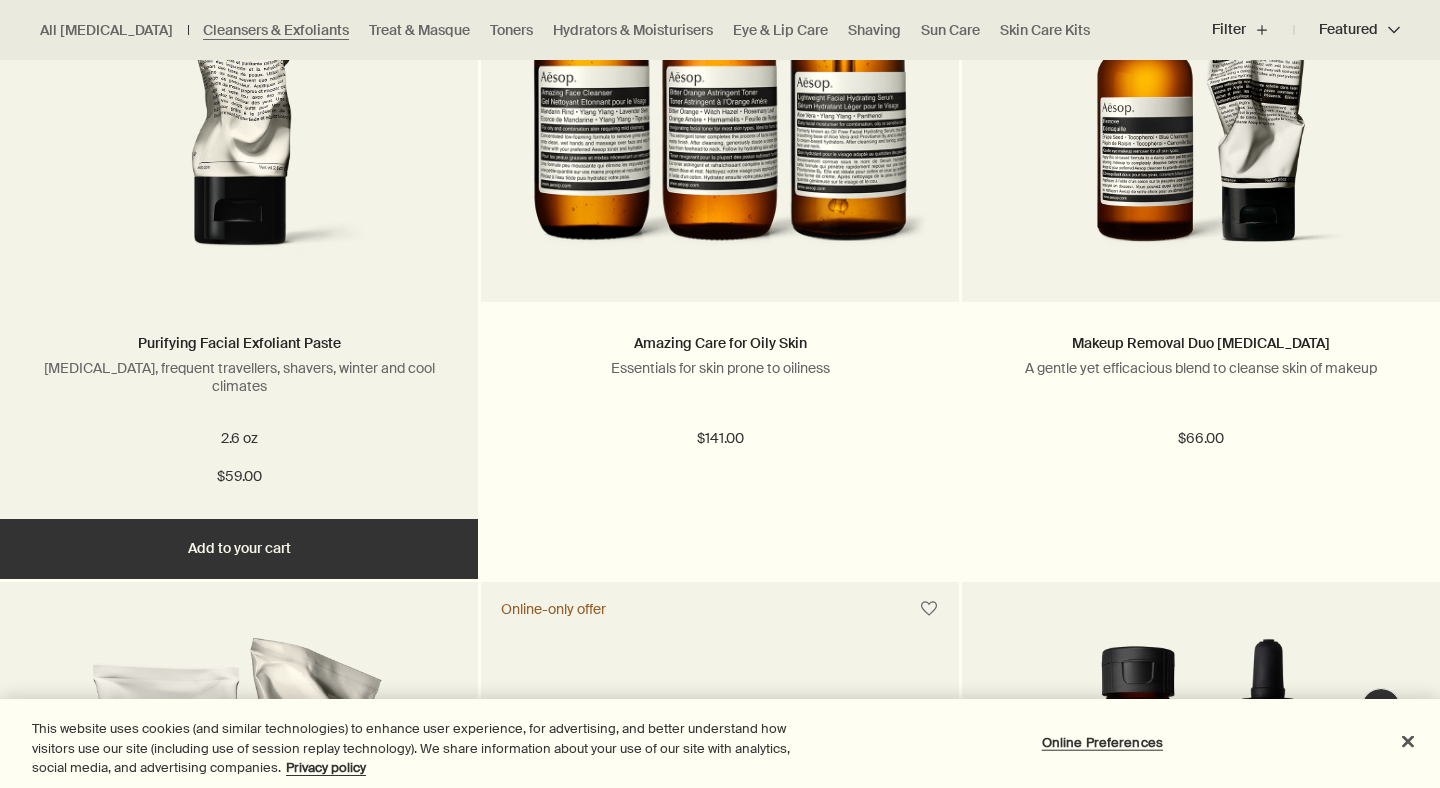 click on "Add Add to your cart" at bounding box center [239, 549] 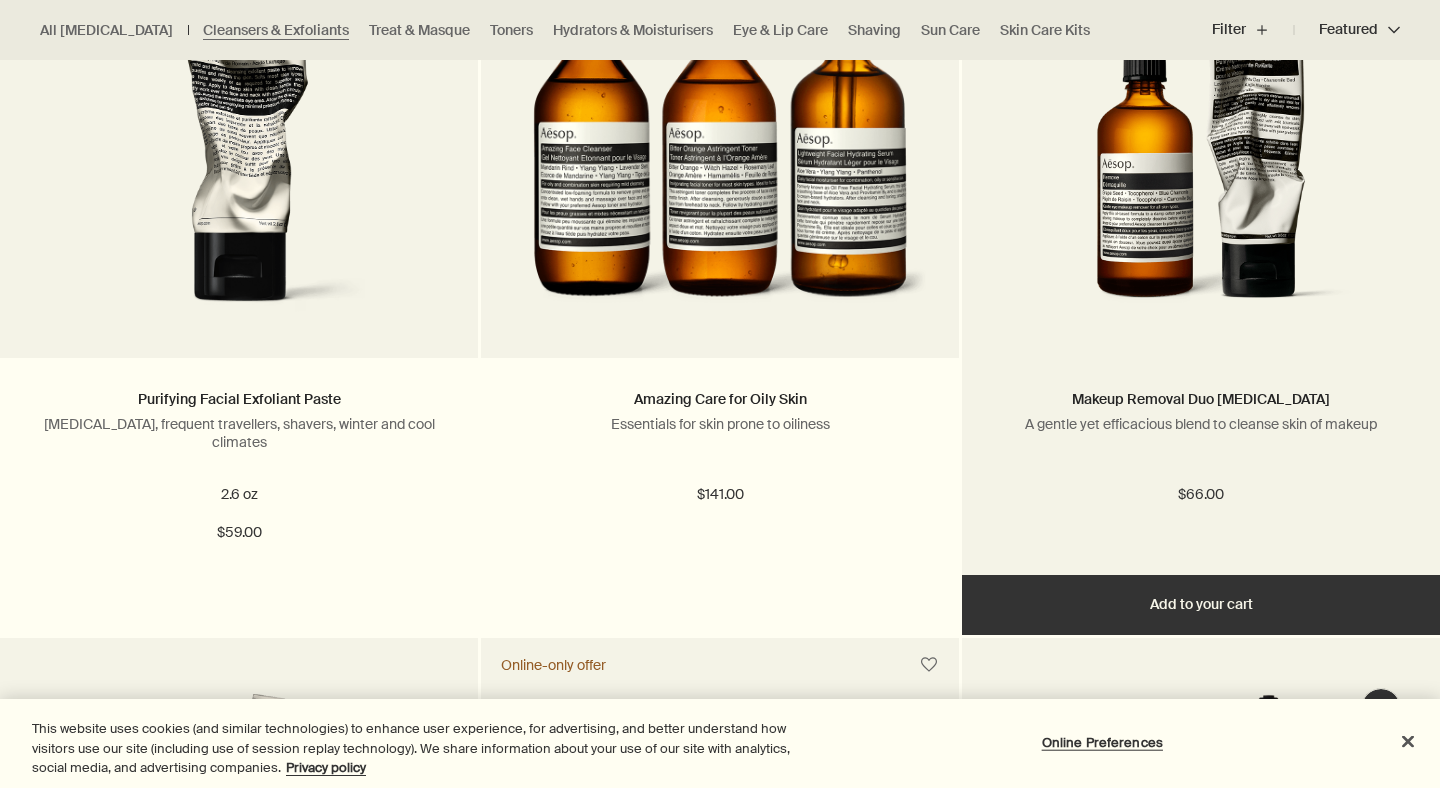 scroll, scrollTop: 2993, scrollLeft: 0, axis: vertical 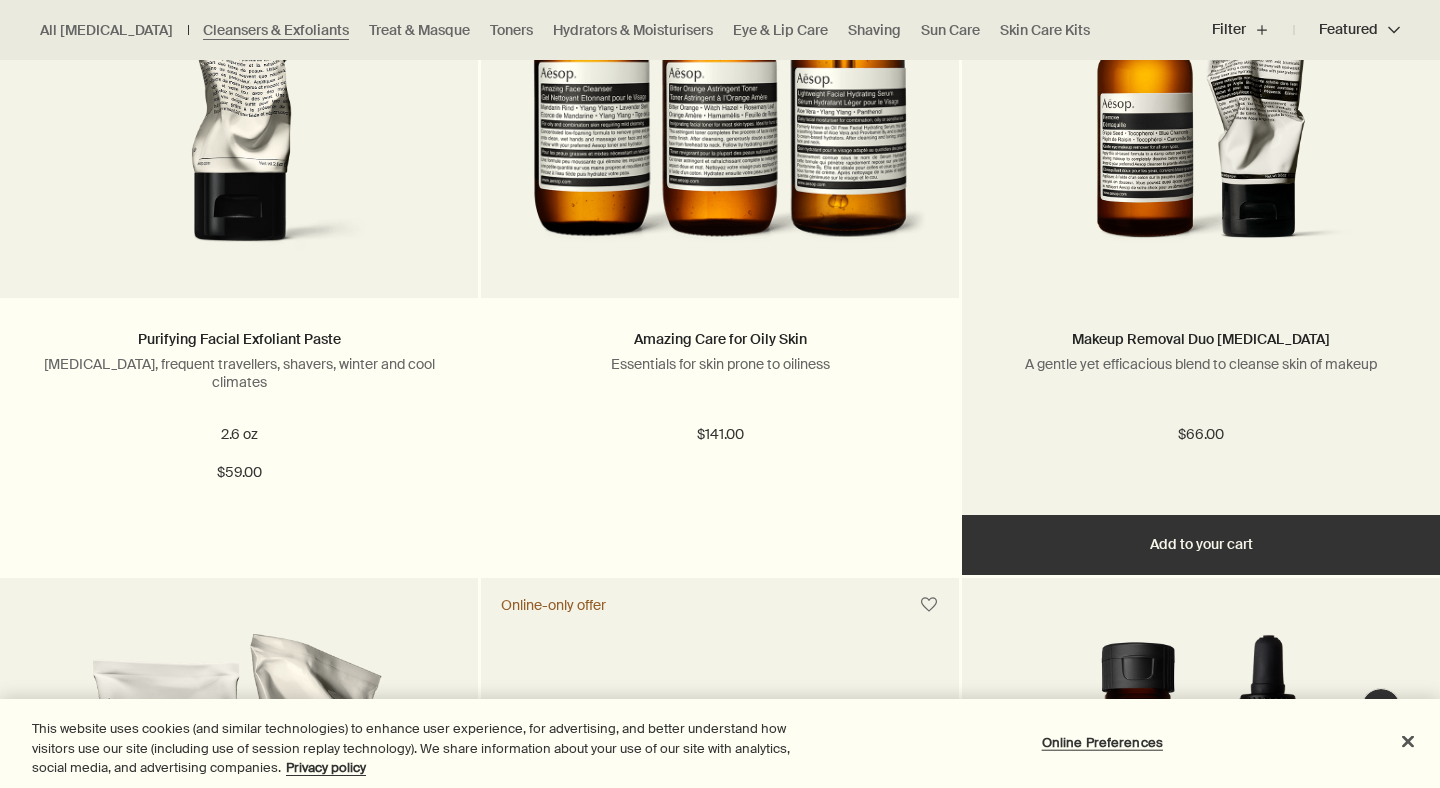 click at bounding box center (1201, 83) 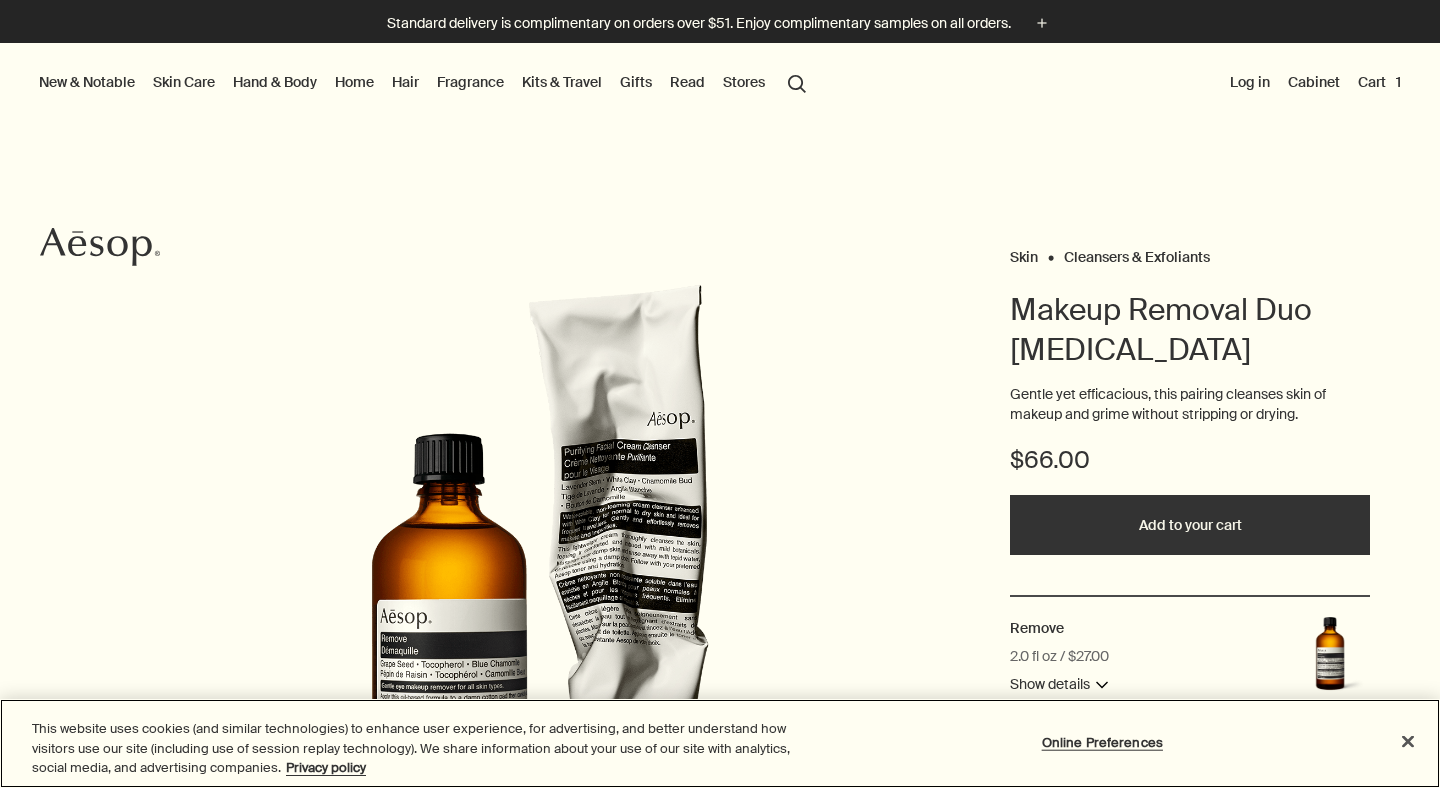 scroll, scrollTop: 0, scrollLeft: 0, axis: both 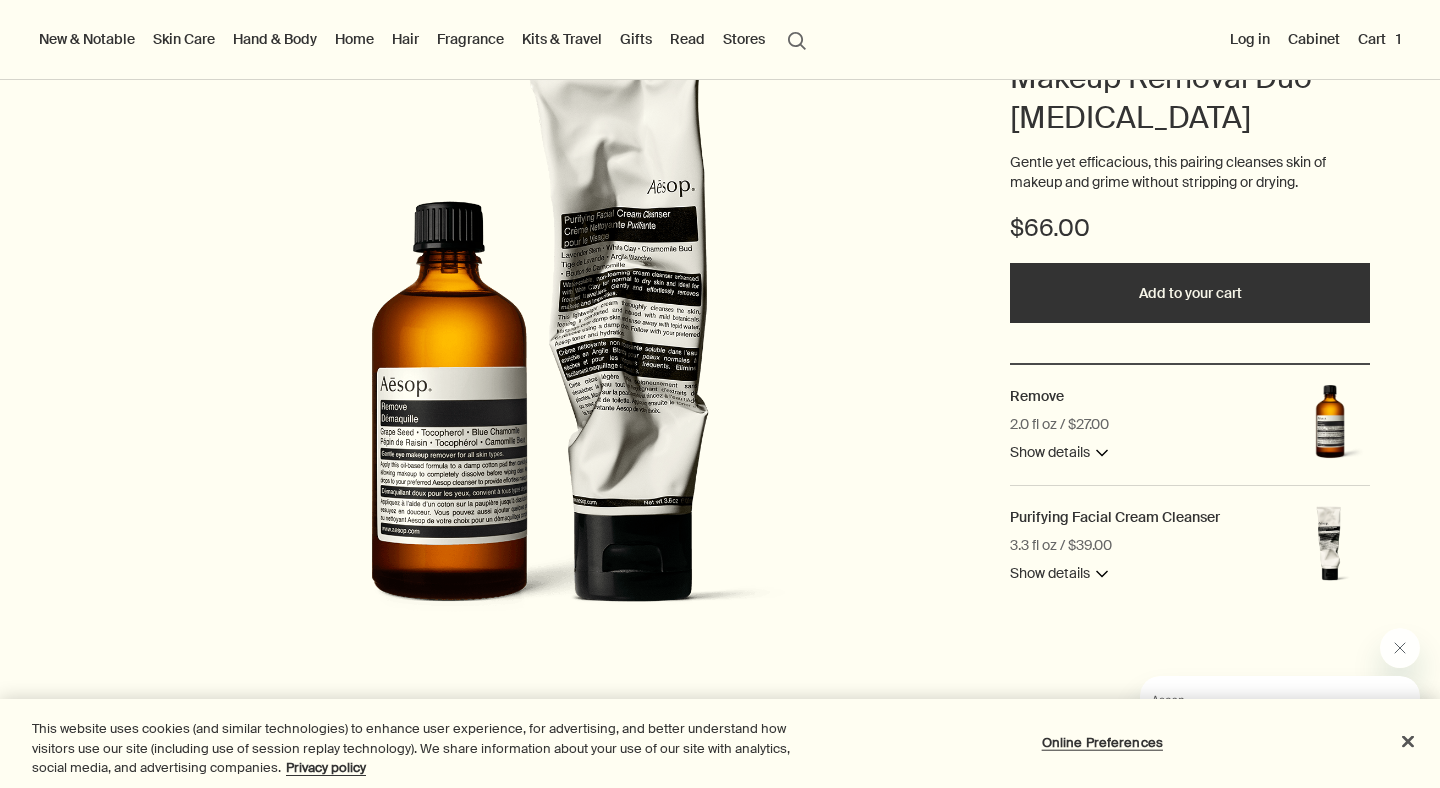 click on "Show details downArrow" at bounding box center [1059, 574] 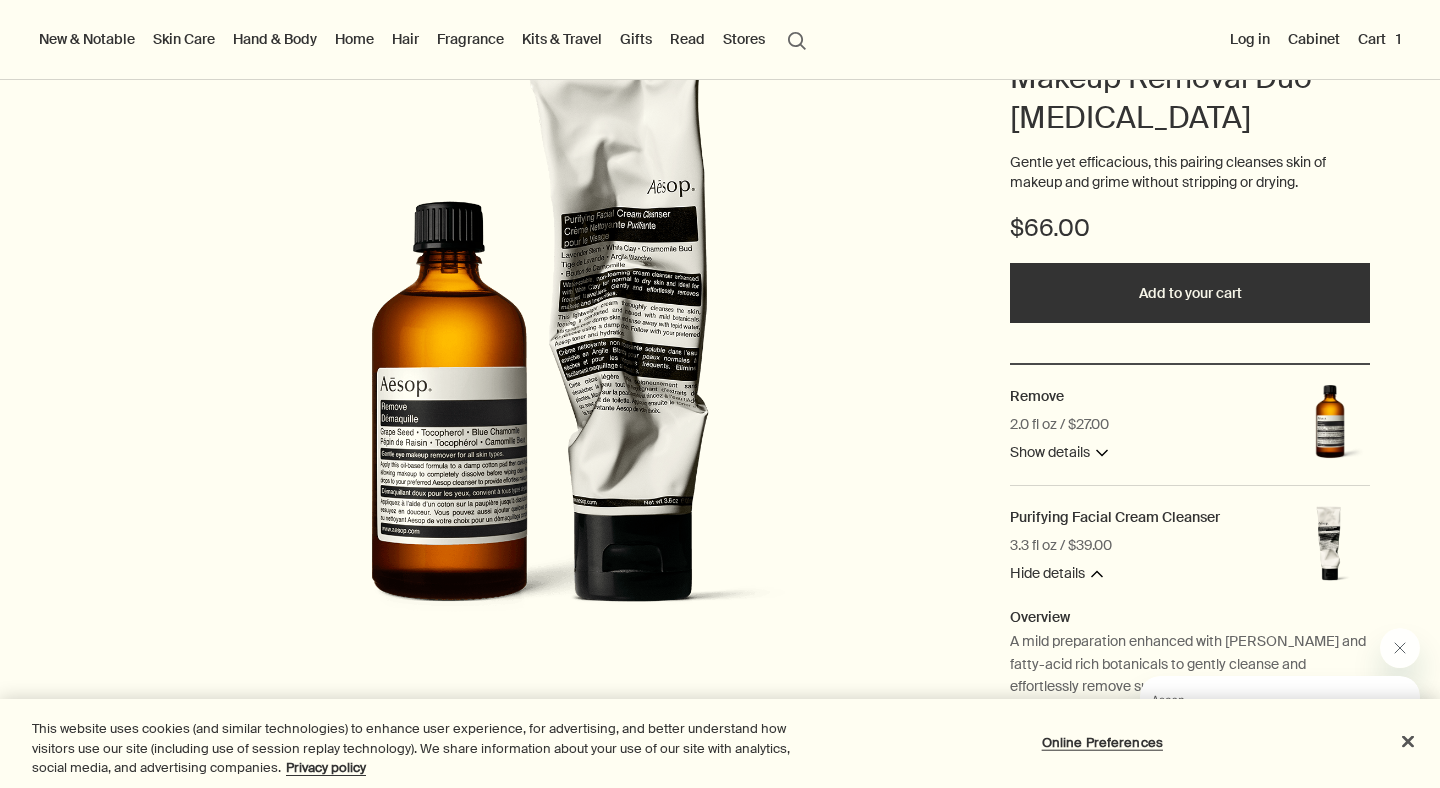 scroll, scrollTop: 445, scrollLeft: 0, axis: vertical 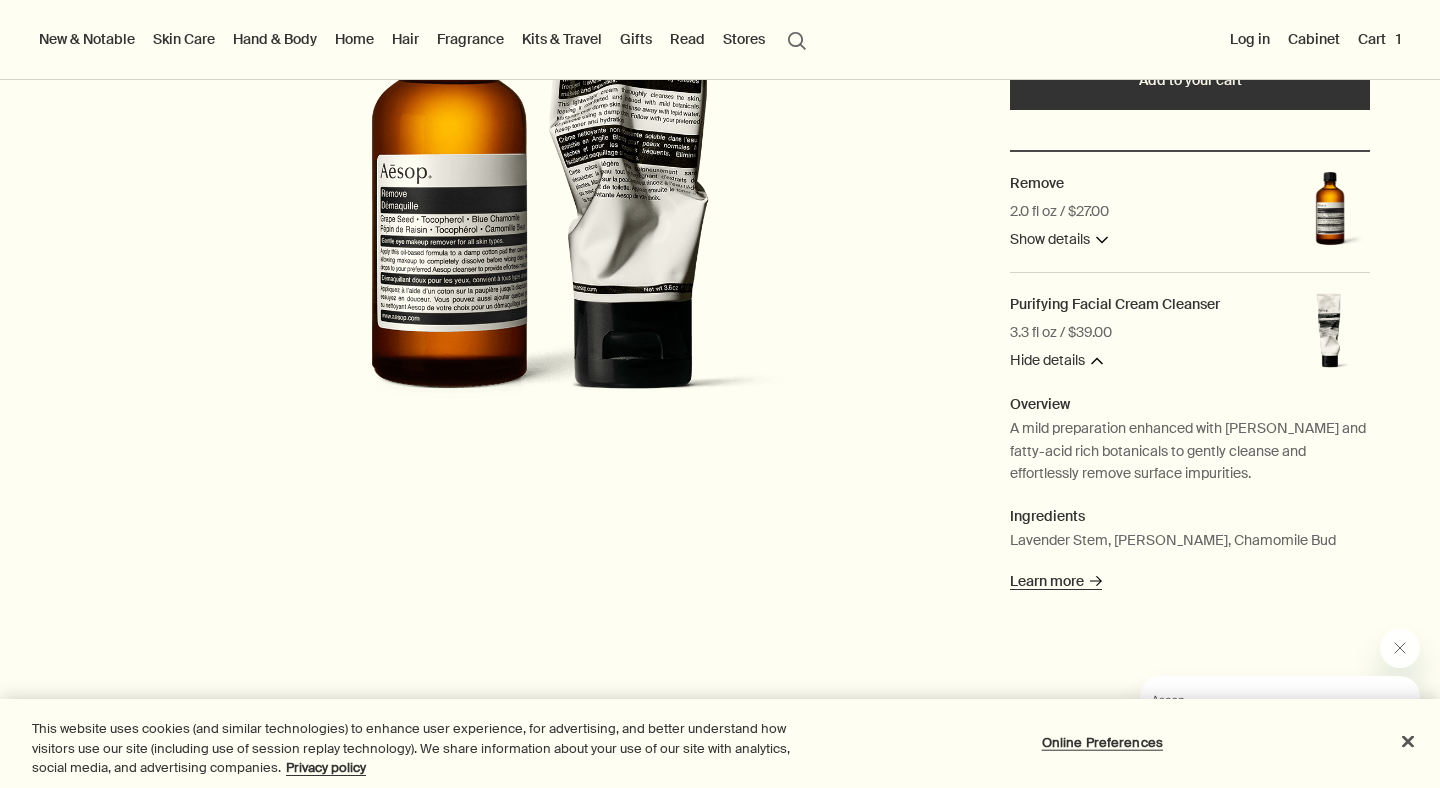 click on "rightArrow" 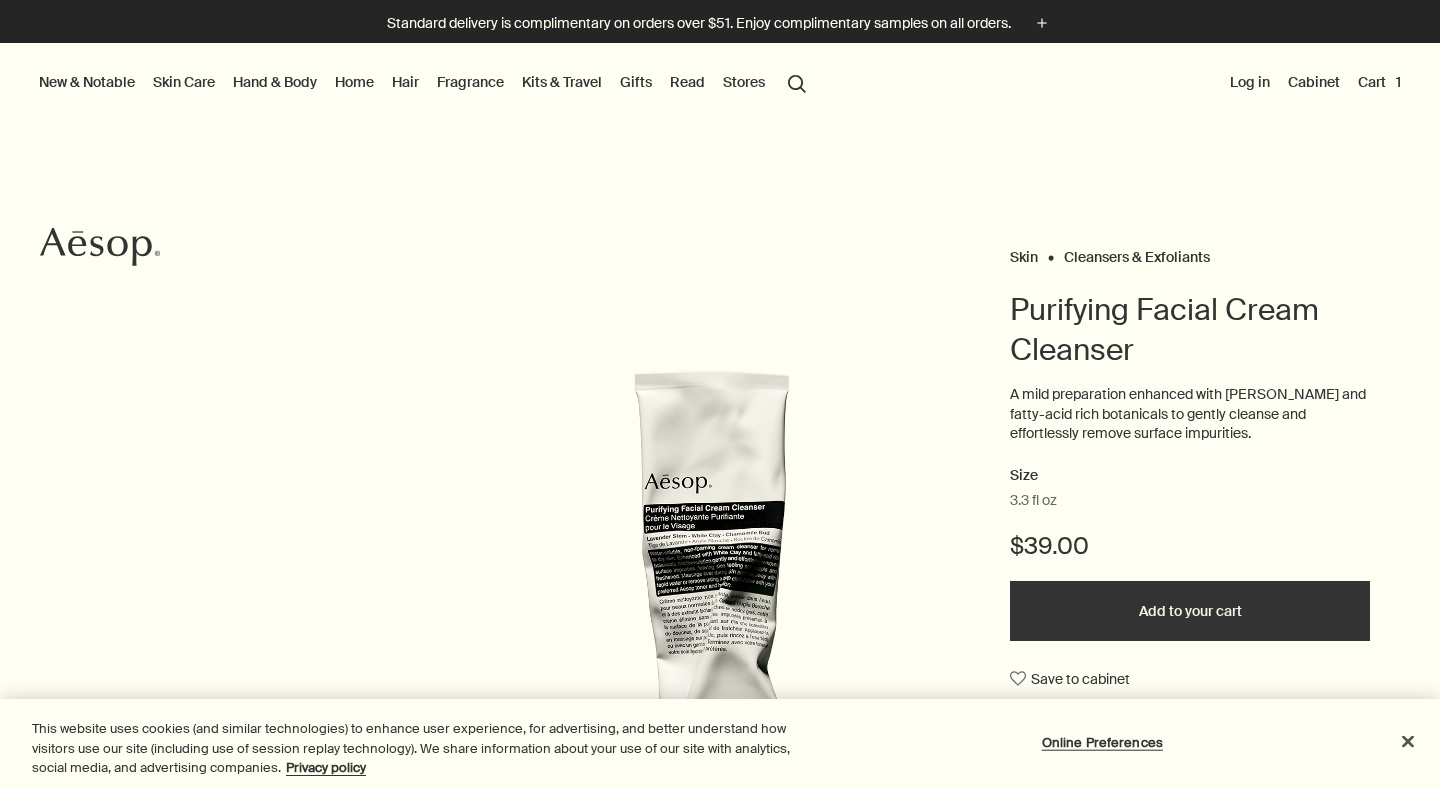 scroll, scrollTop: 0, scrollLeft: 0, axis: both 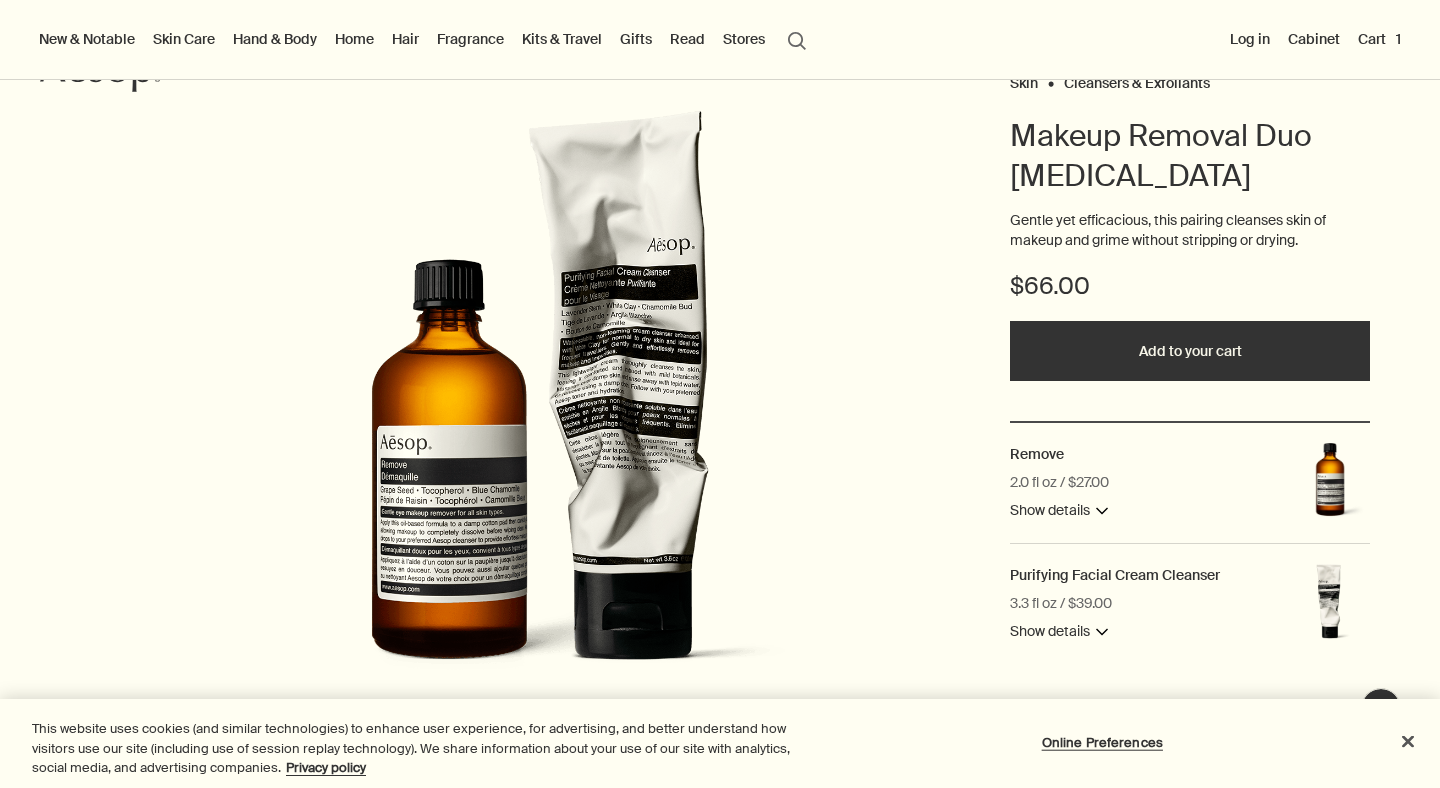click on "Hand & Body" at bounding box center [275, 39] 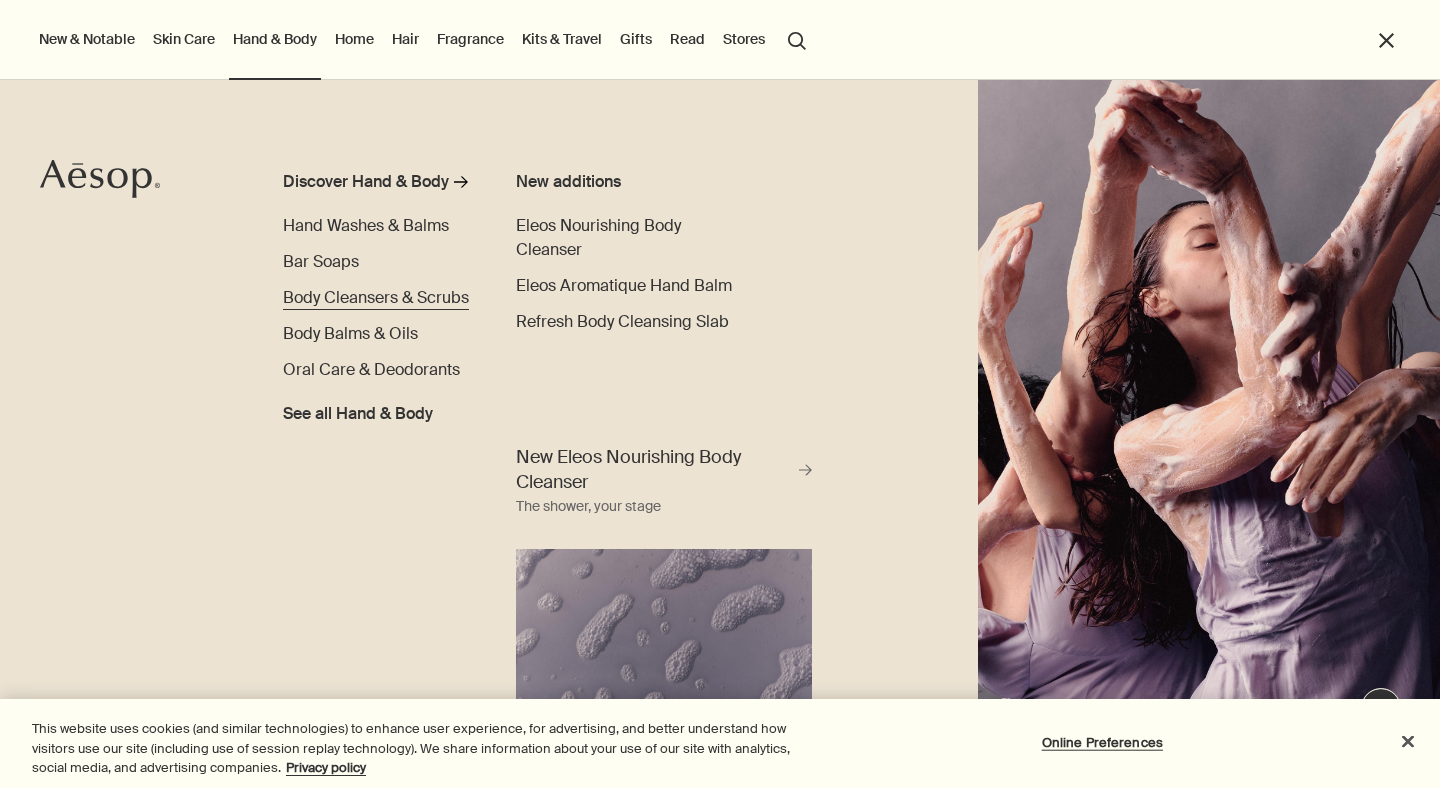 click on "Body Cleansers & Scrubs" at bounding box center (376, 297) 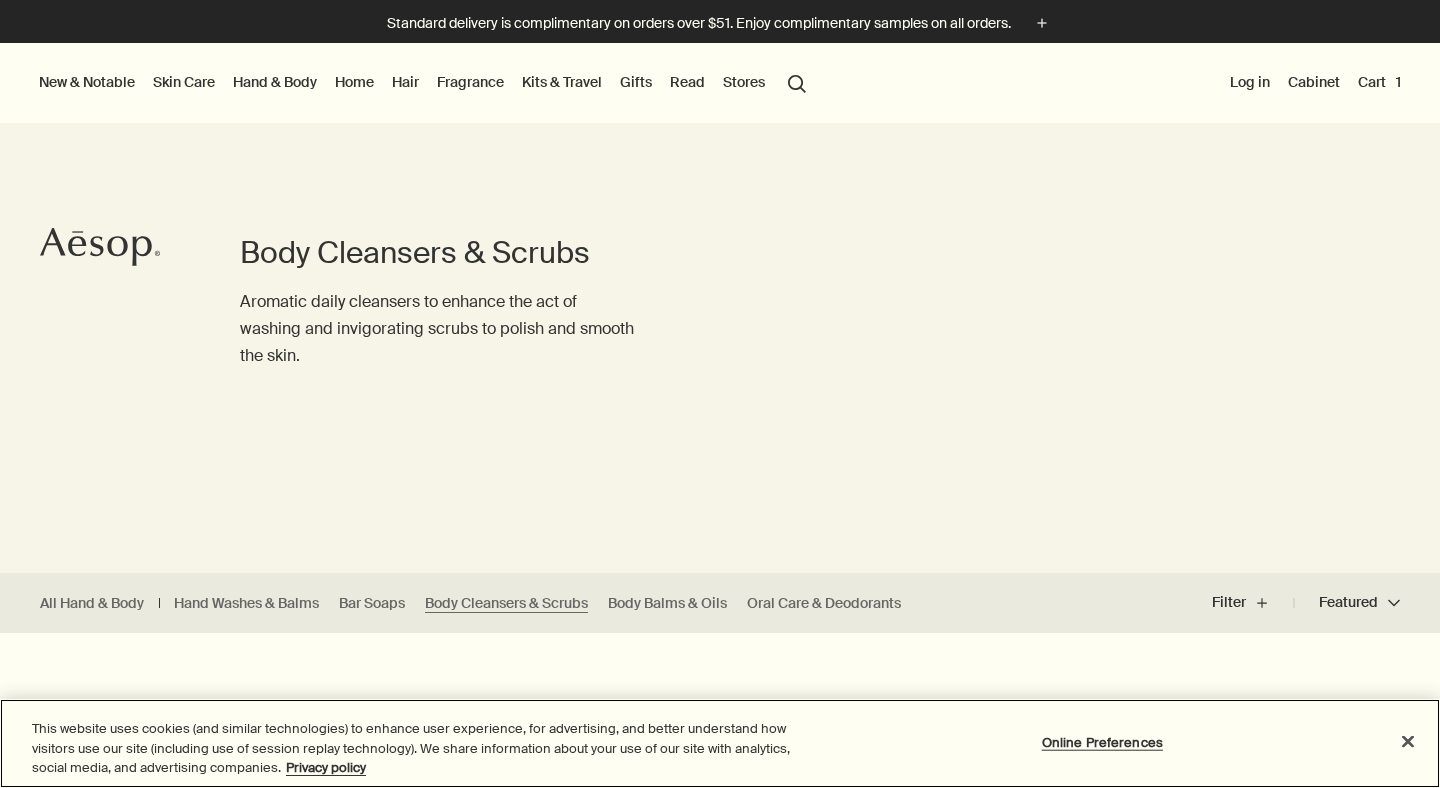 scroll, scrollTop: 0, scrollLeft: 0, axis: both 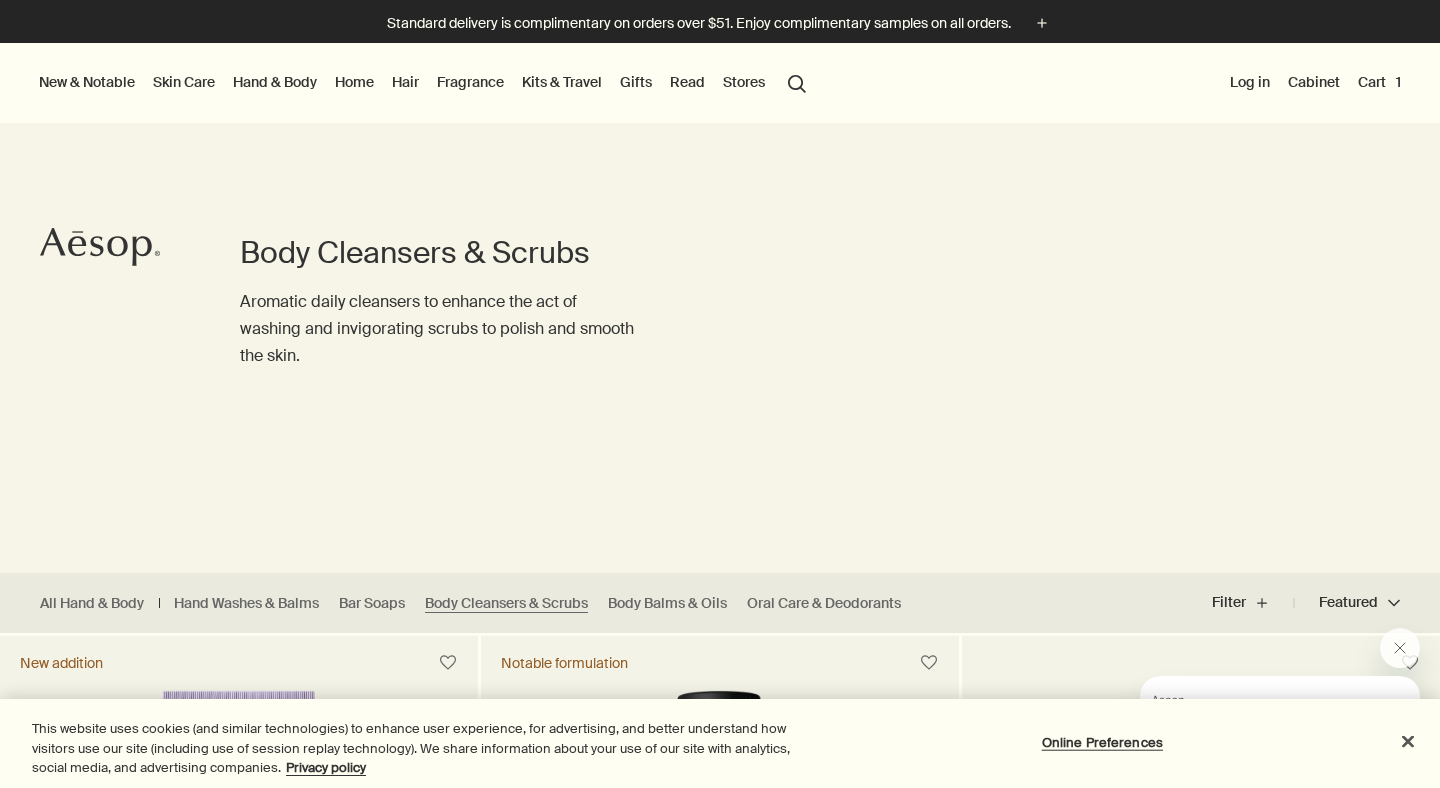 click on "Kits & Travel" at bounding box center [562, 82] 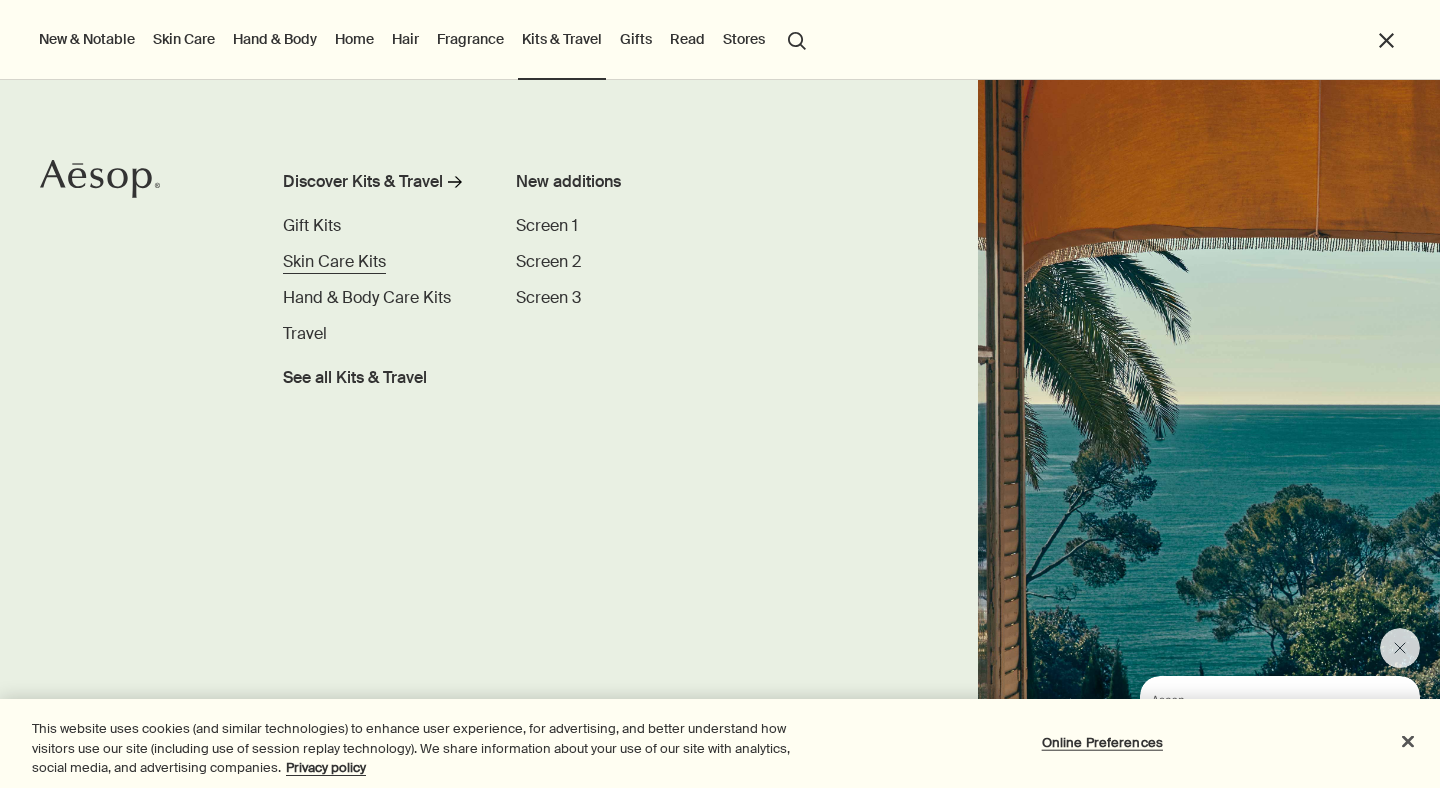 click on "Skin Care Kits" at bounding box center [334, 261] 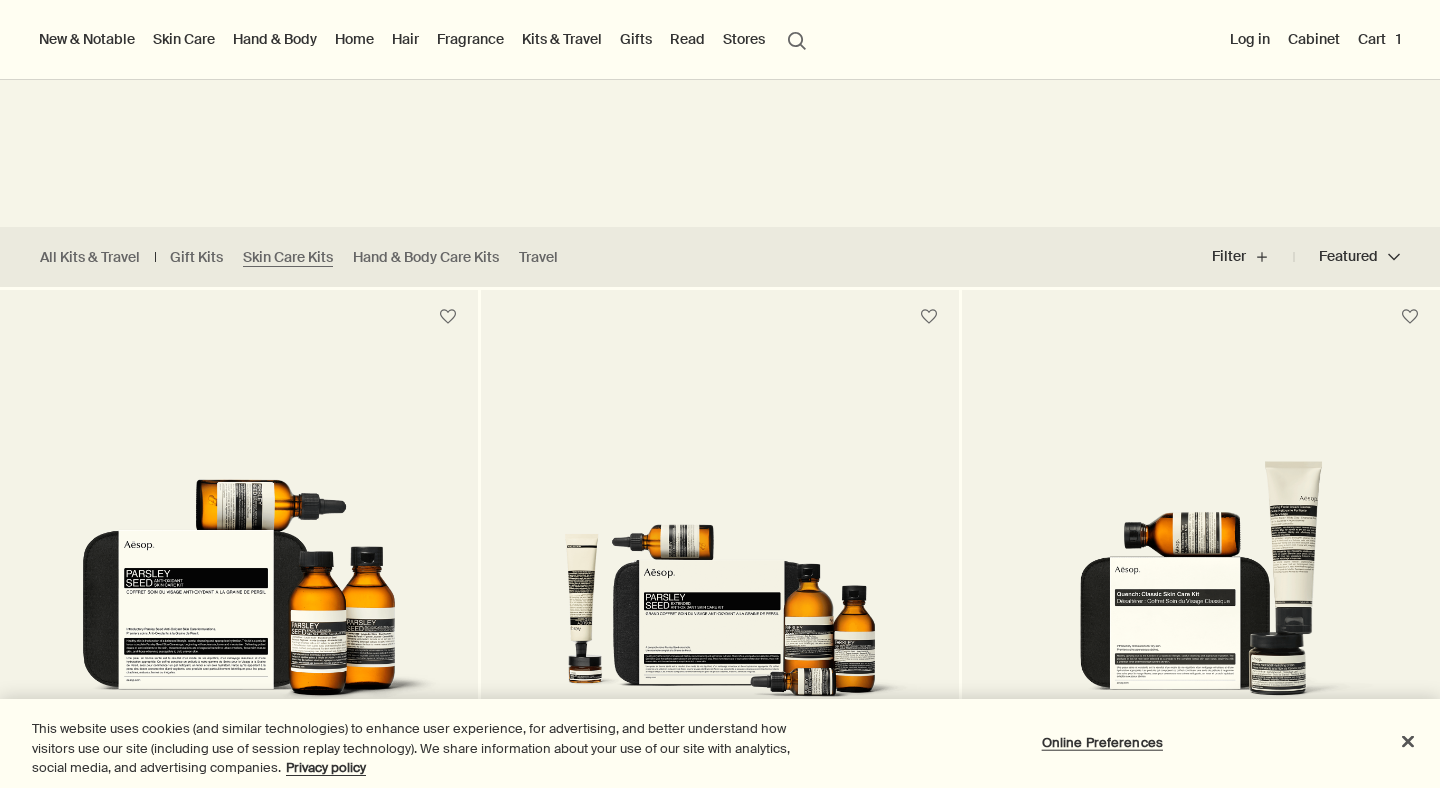 scroll, scrollTop: 346, scrollLeft: 0, axis: vertical 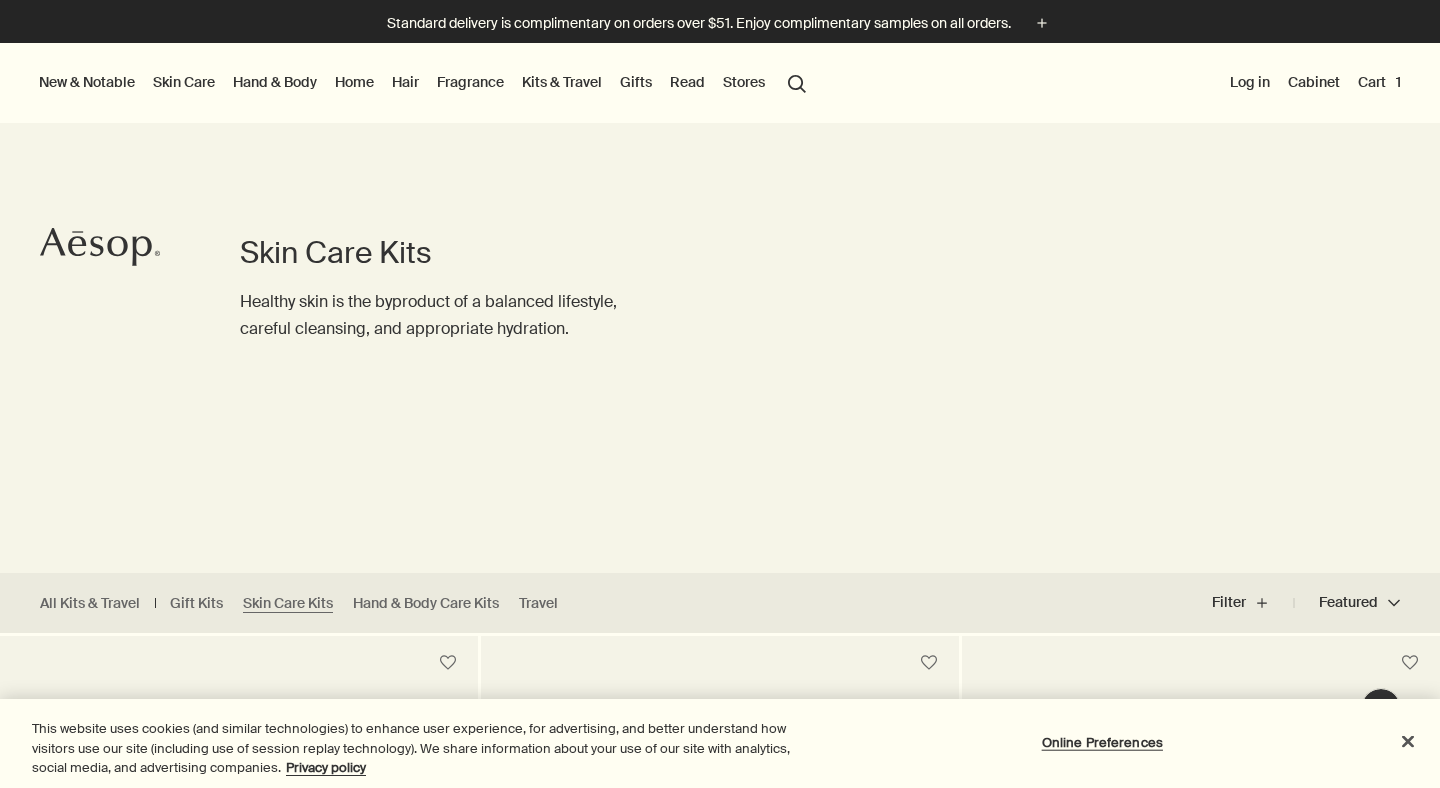 click on "Skin Care" at bounding box center [184, 82] 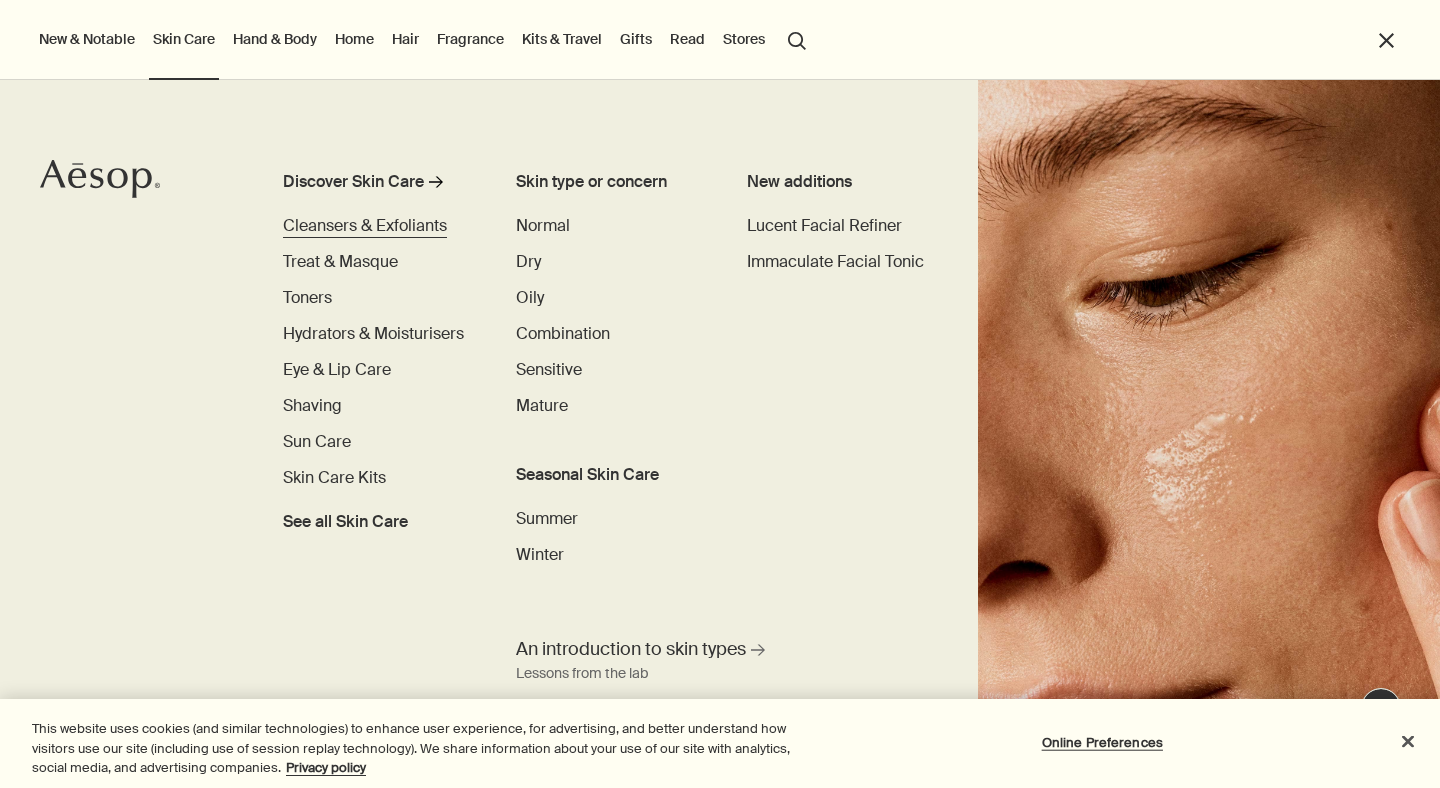 click on "Cleansers & Exfoliants" at bounding box center [365, 225] 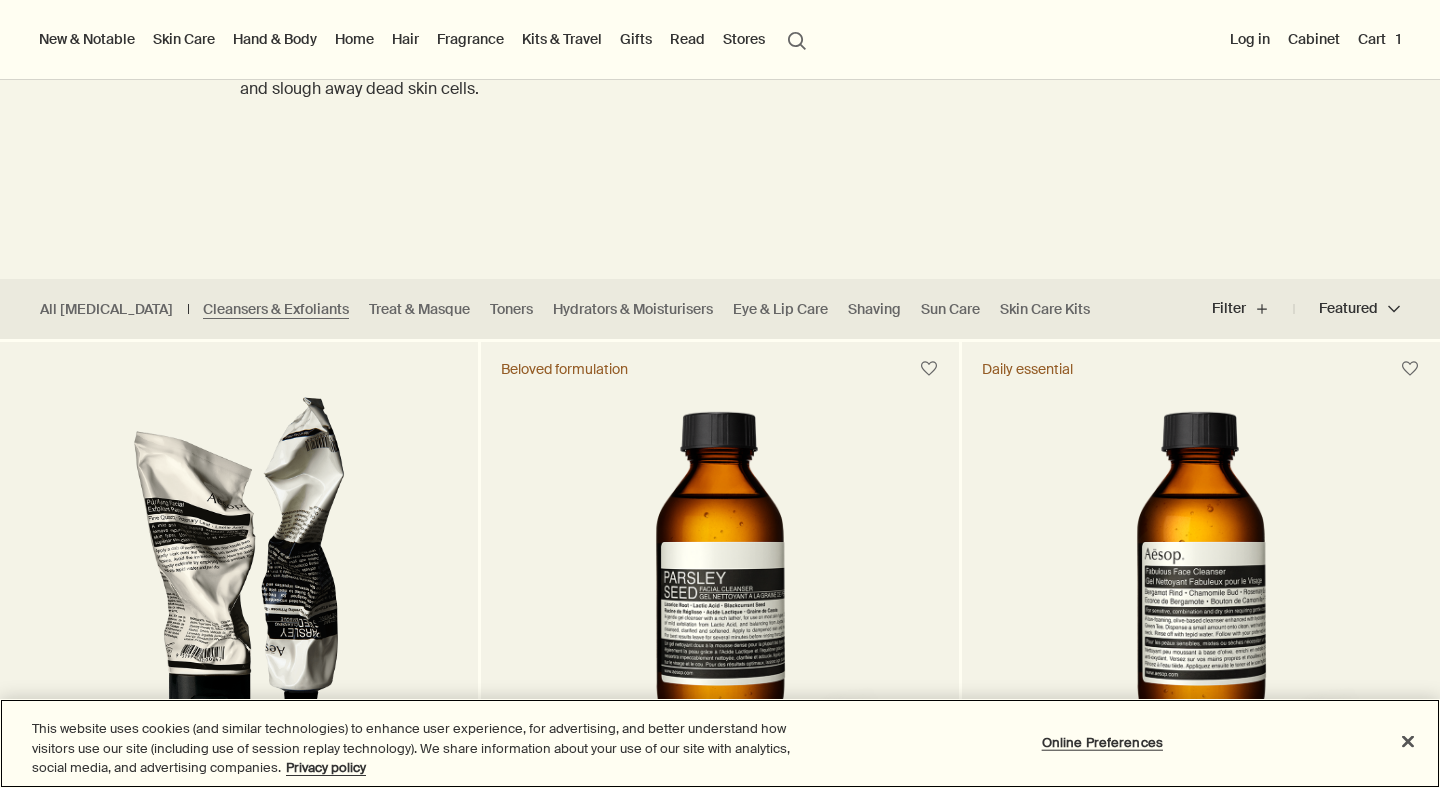 scroll, scrollTop: 295, scrollLeft: 0, axis: vertical 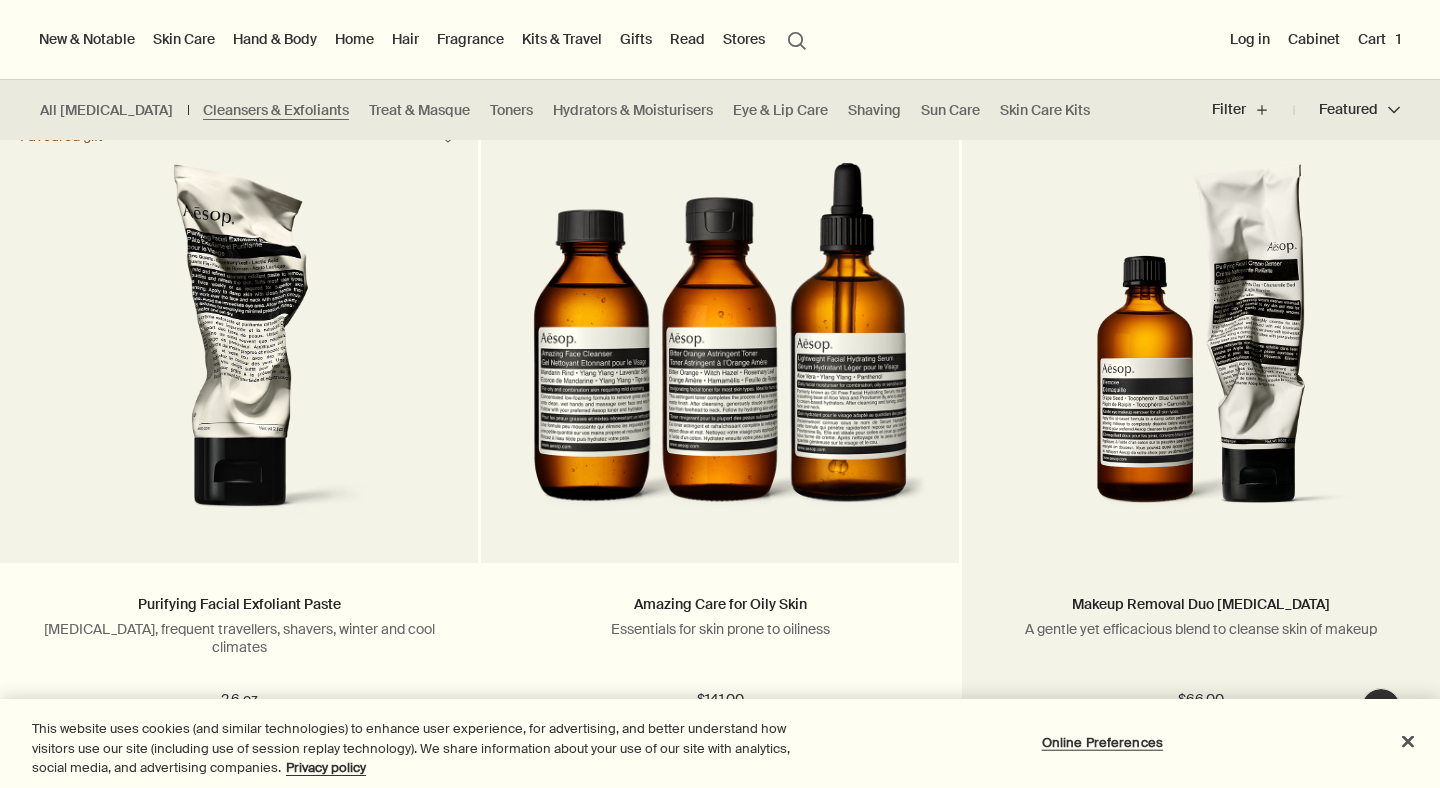 click at bounding box center (1201, 348) 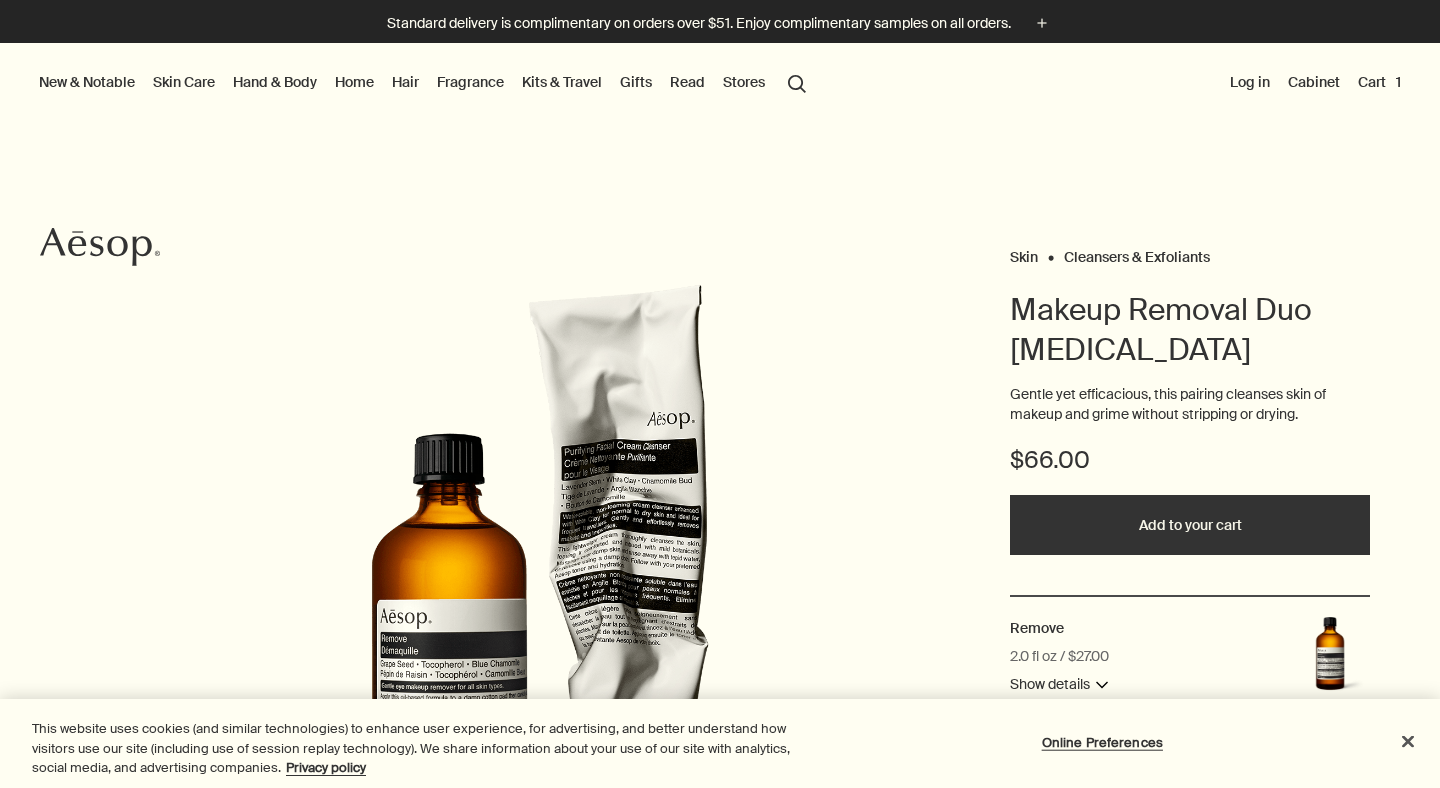 scroll, scrollTop: 0, scrollLeft: 0, axis: both 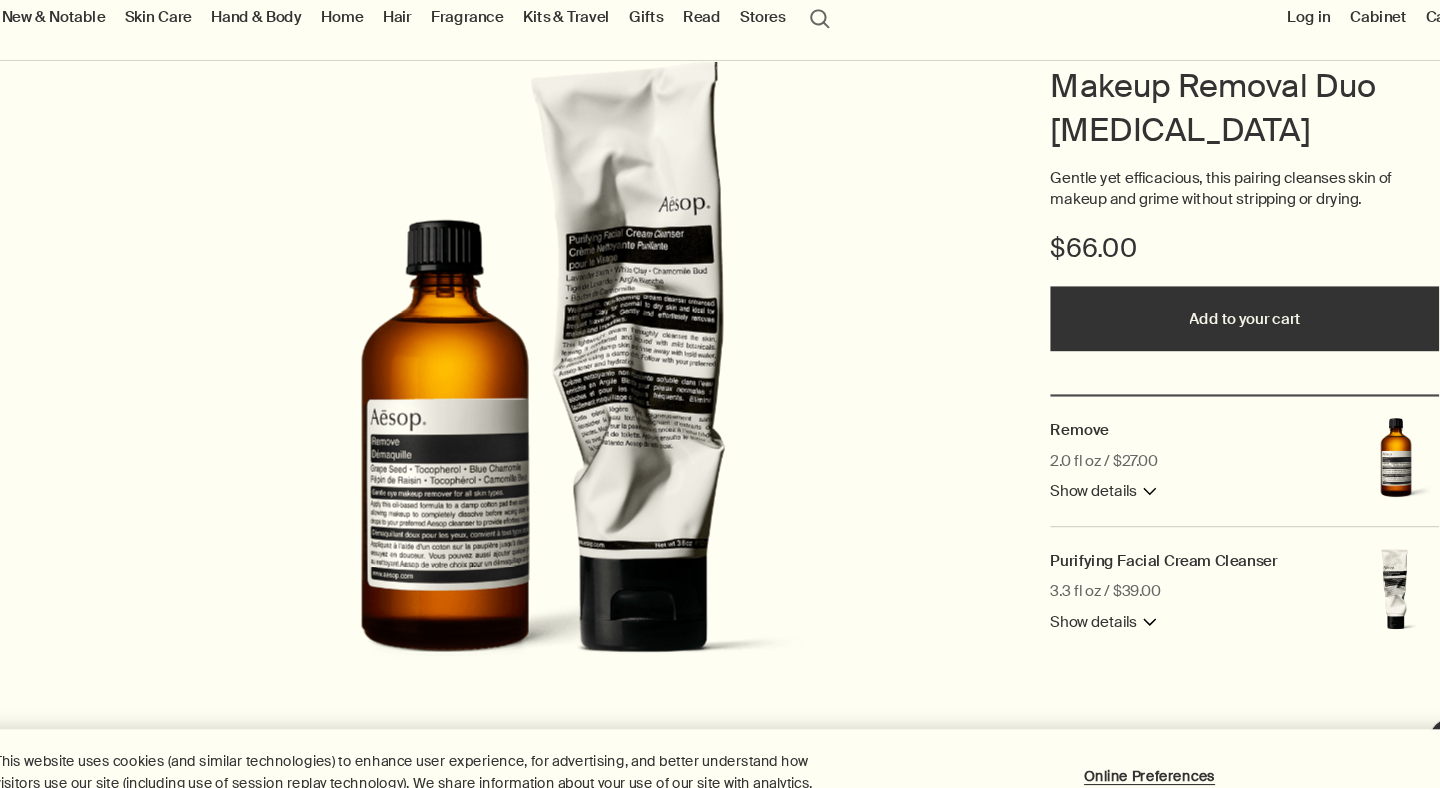 click on "Show details downArrow" at bounding box center [1059, 600] 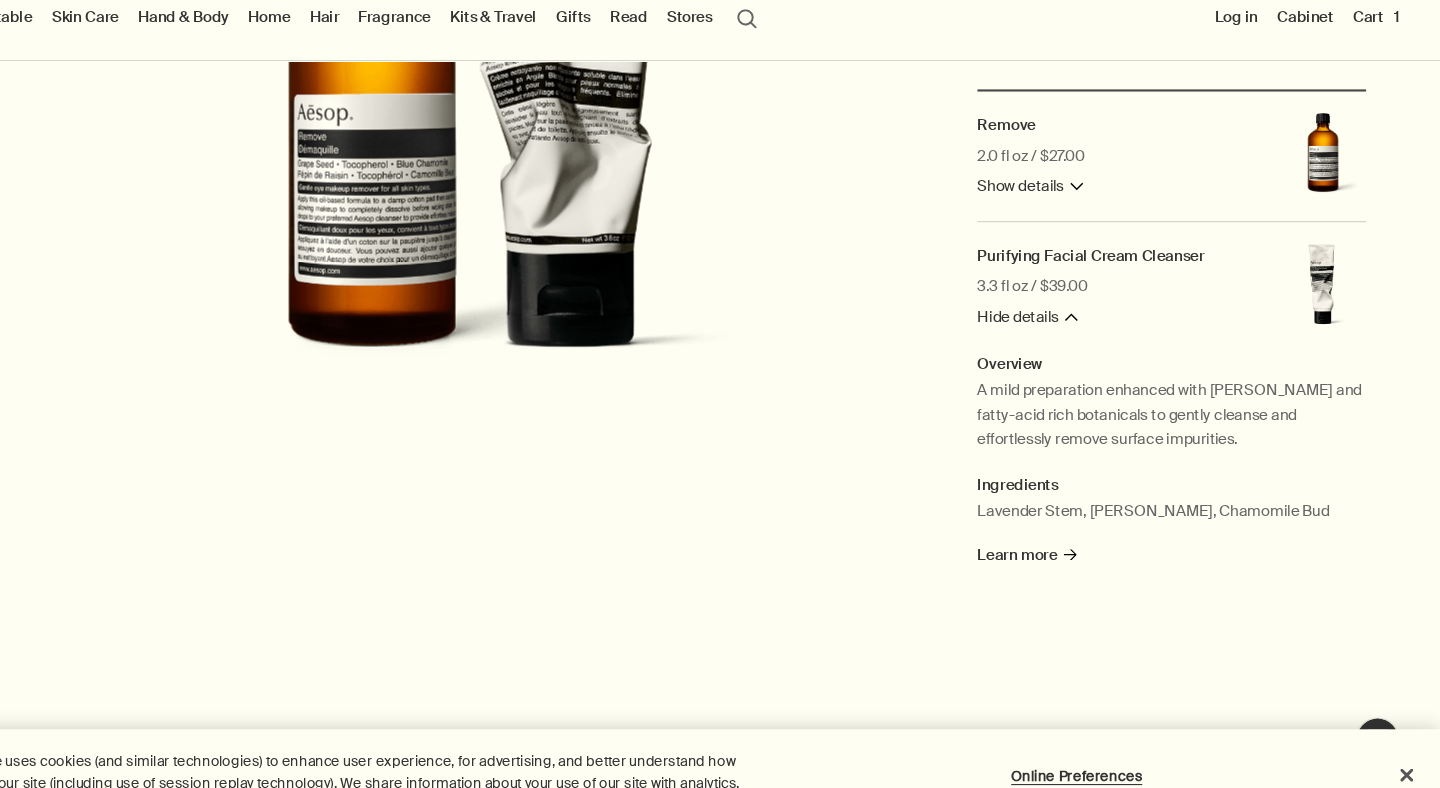 scroll, scrollTop: 397, scrollLeft: 0, axis: vertical 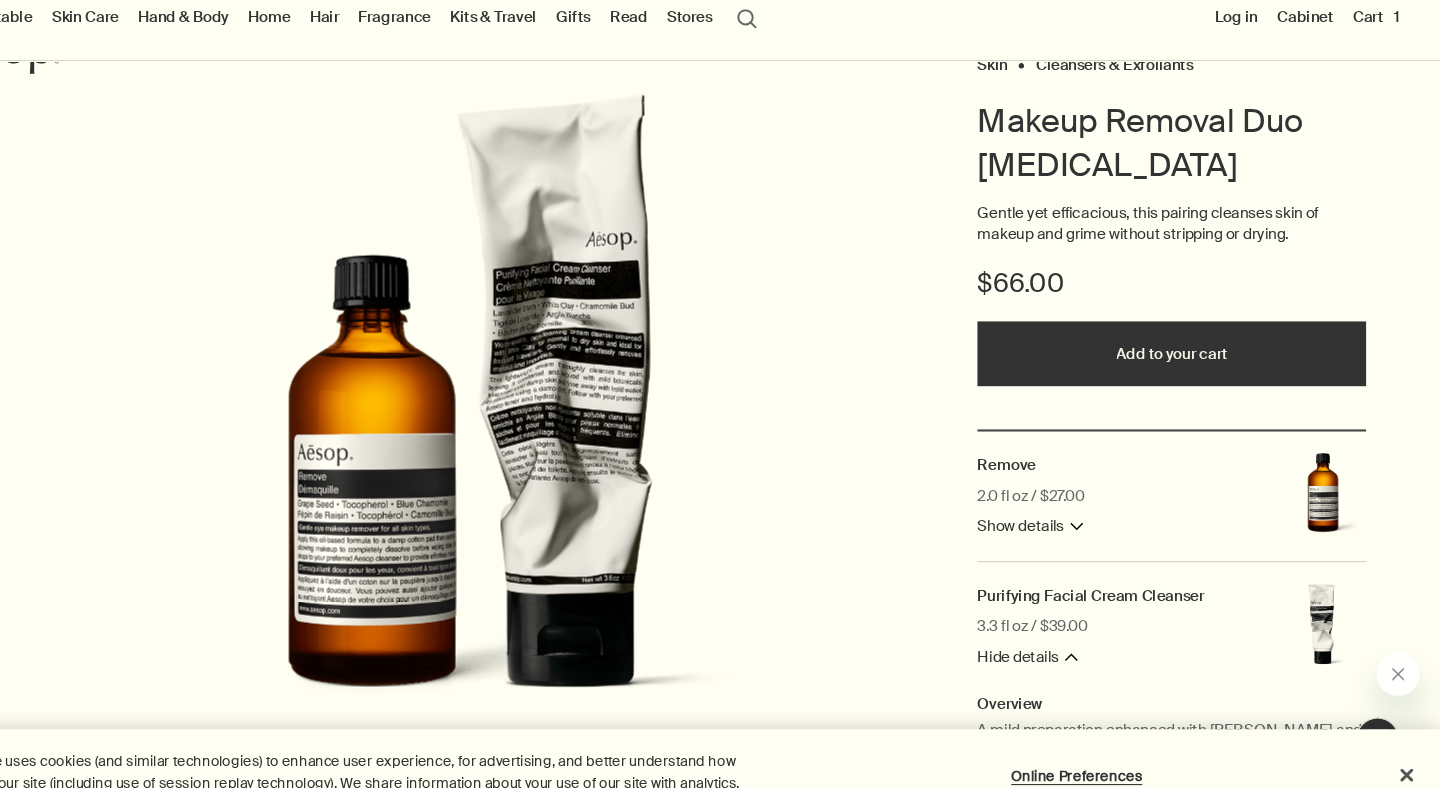 click on "Add to your cart" at bounding box center [1190, 351] 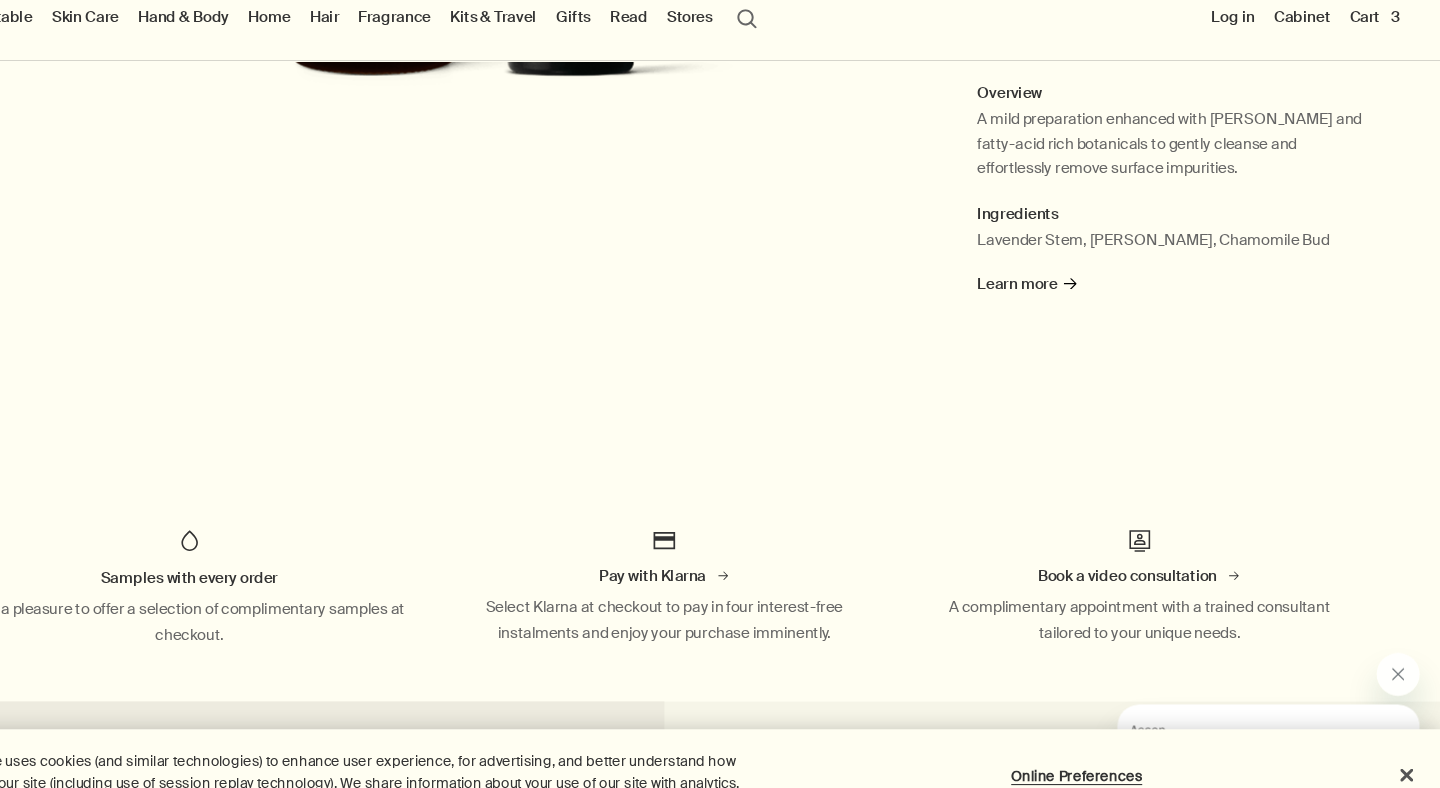 scroll, scrollTop: 0, scrollLeft: 0, axis: both 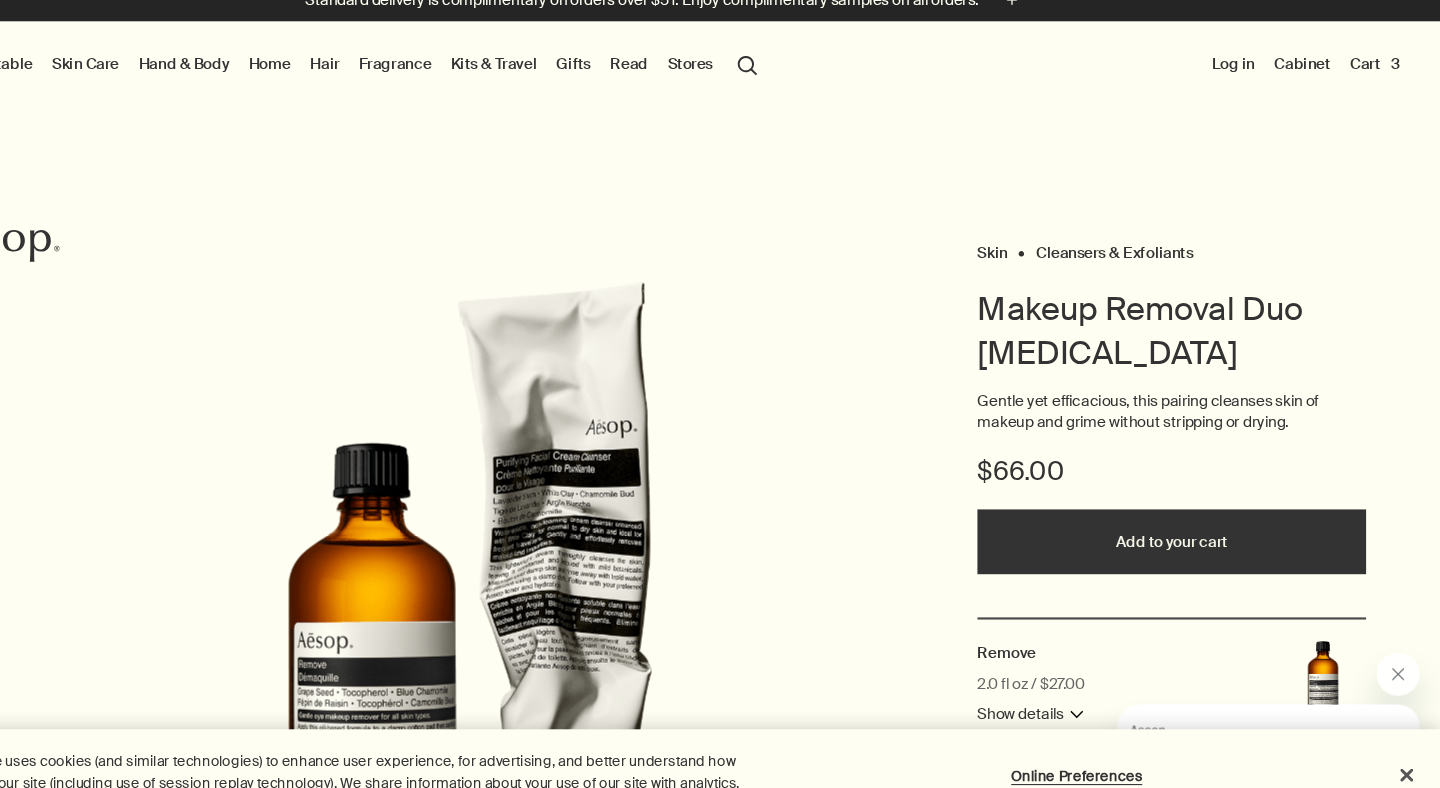 click on "Hand & Body" at bounding box center (275, 82) 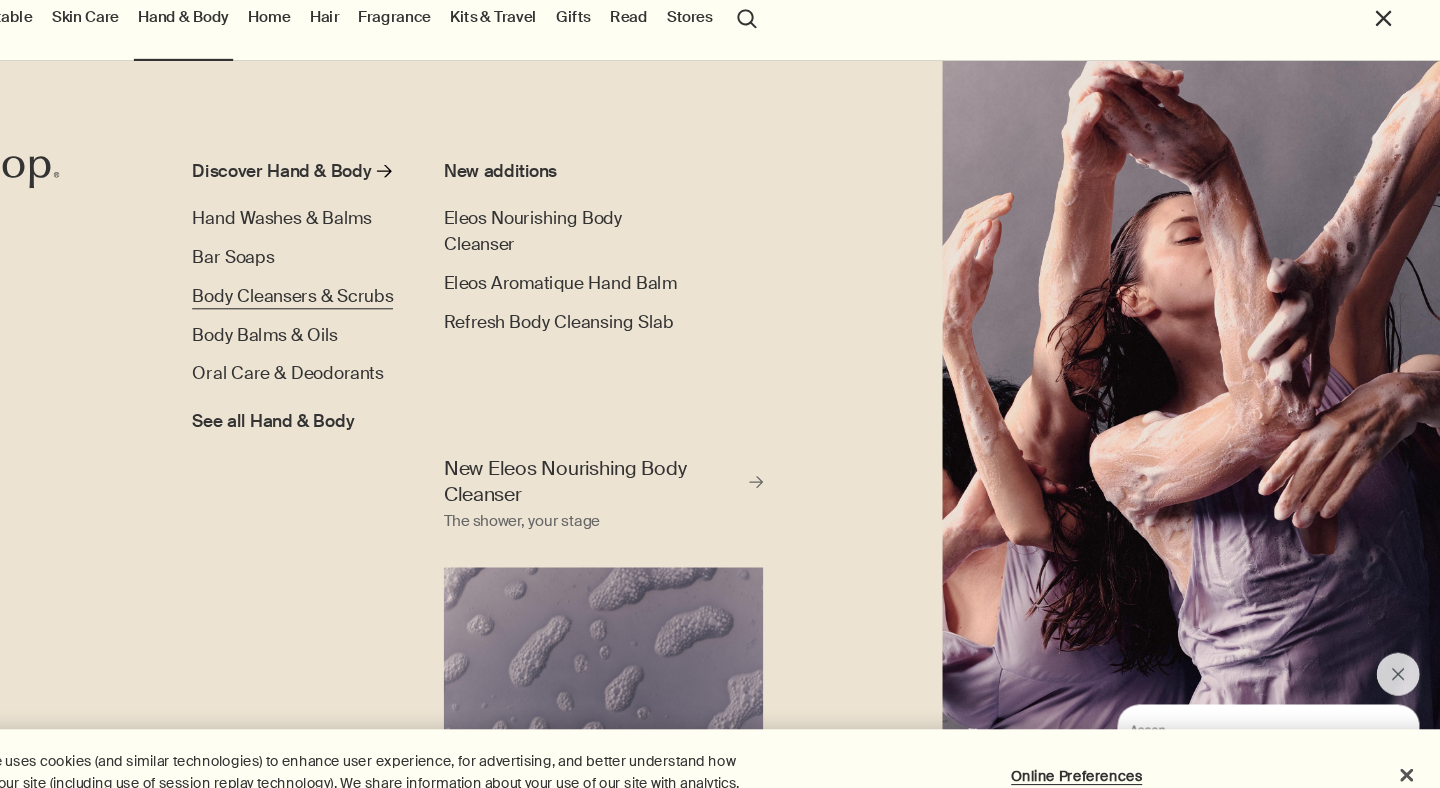 click on "Body Cleansers & Scrubs" at bounding box center (376, 297) 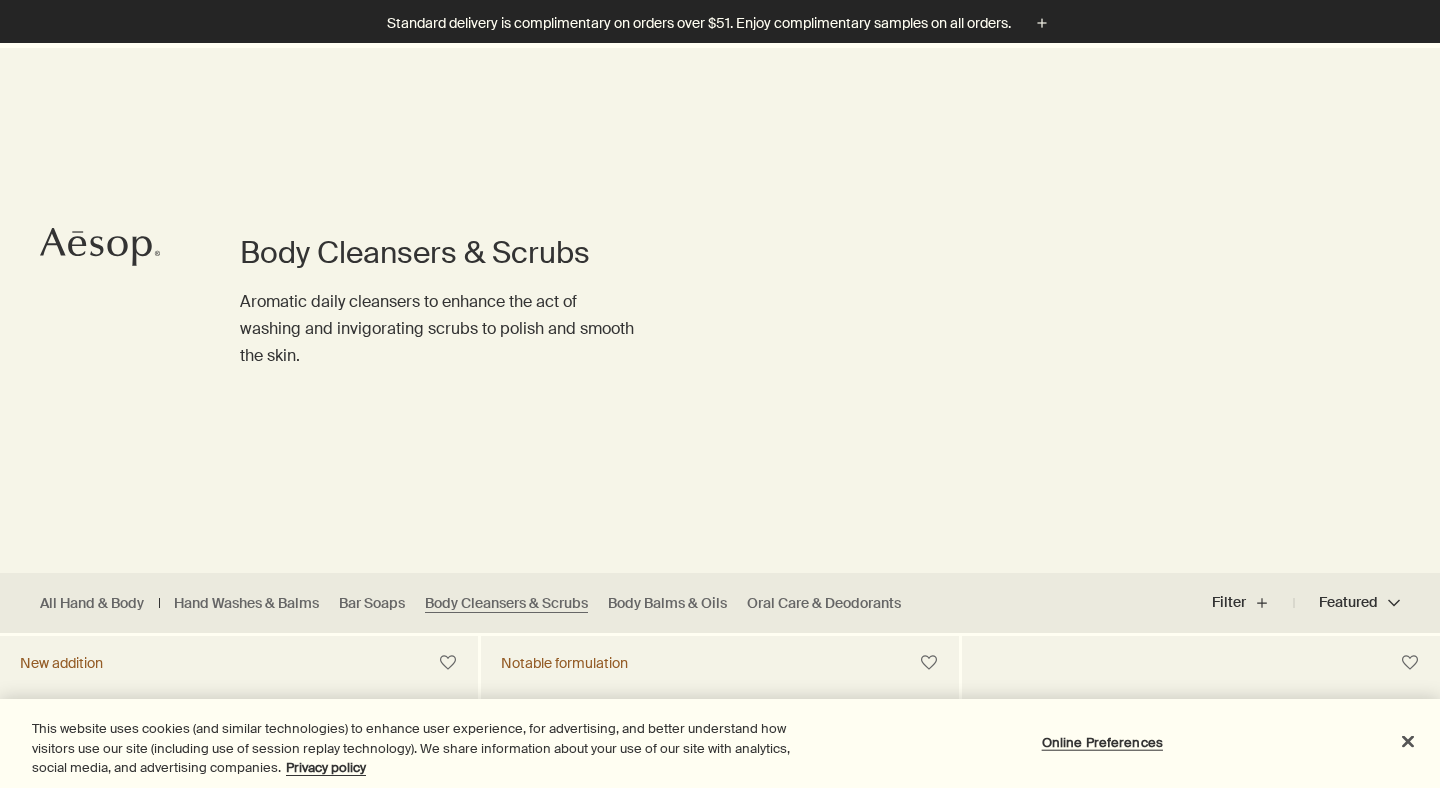 scroll, scrollTop: 442, scrollLeft: 0, axis: vertical 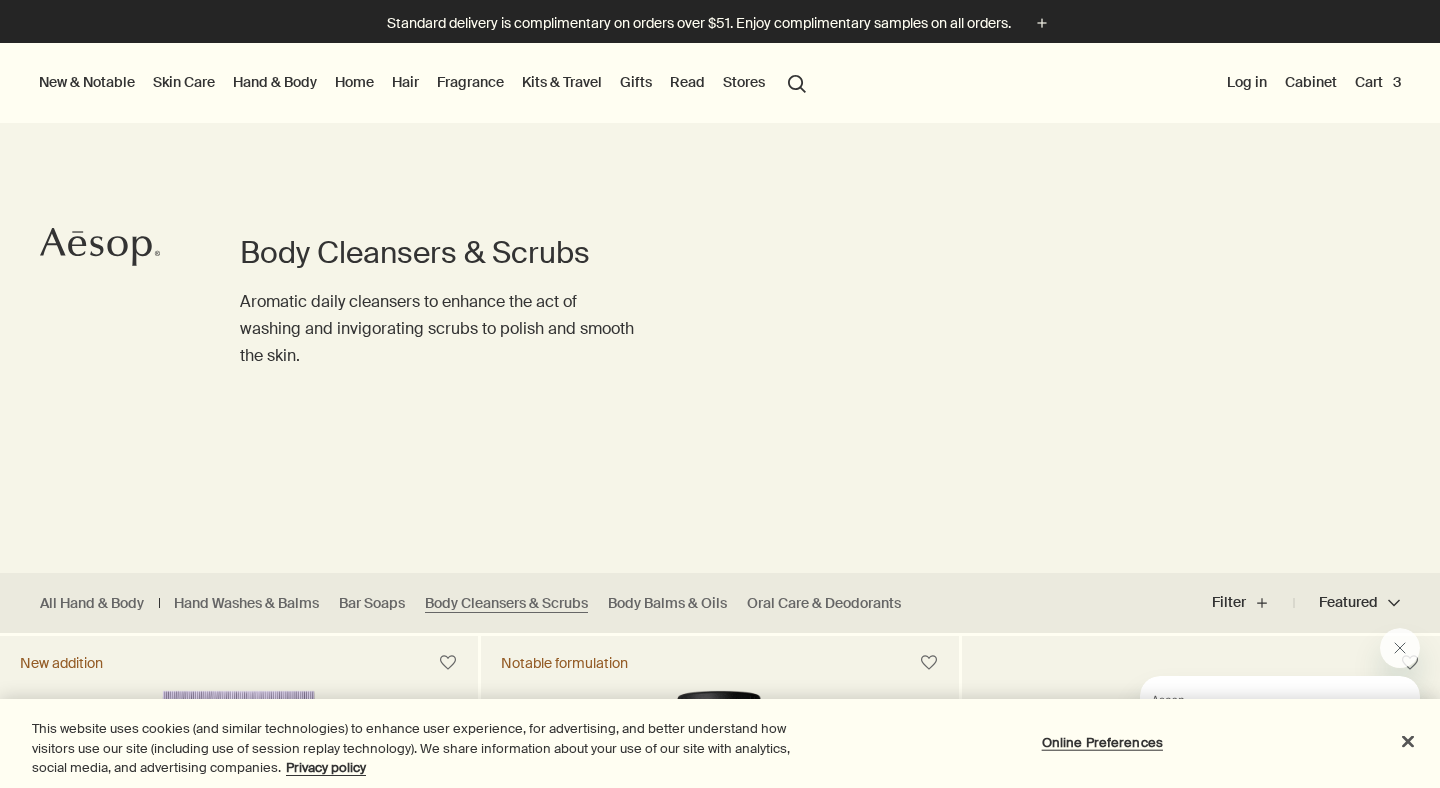 click on "Cart 3" at bounding box center [1378, 82] 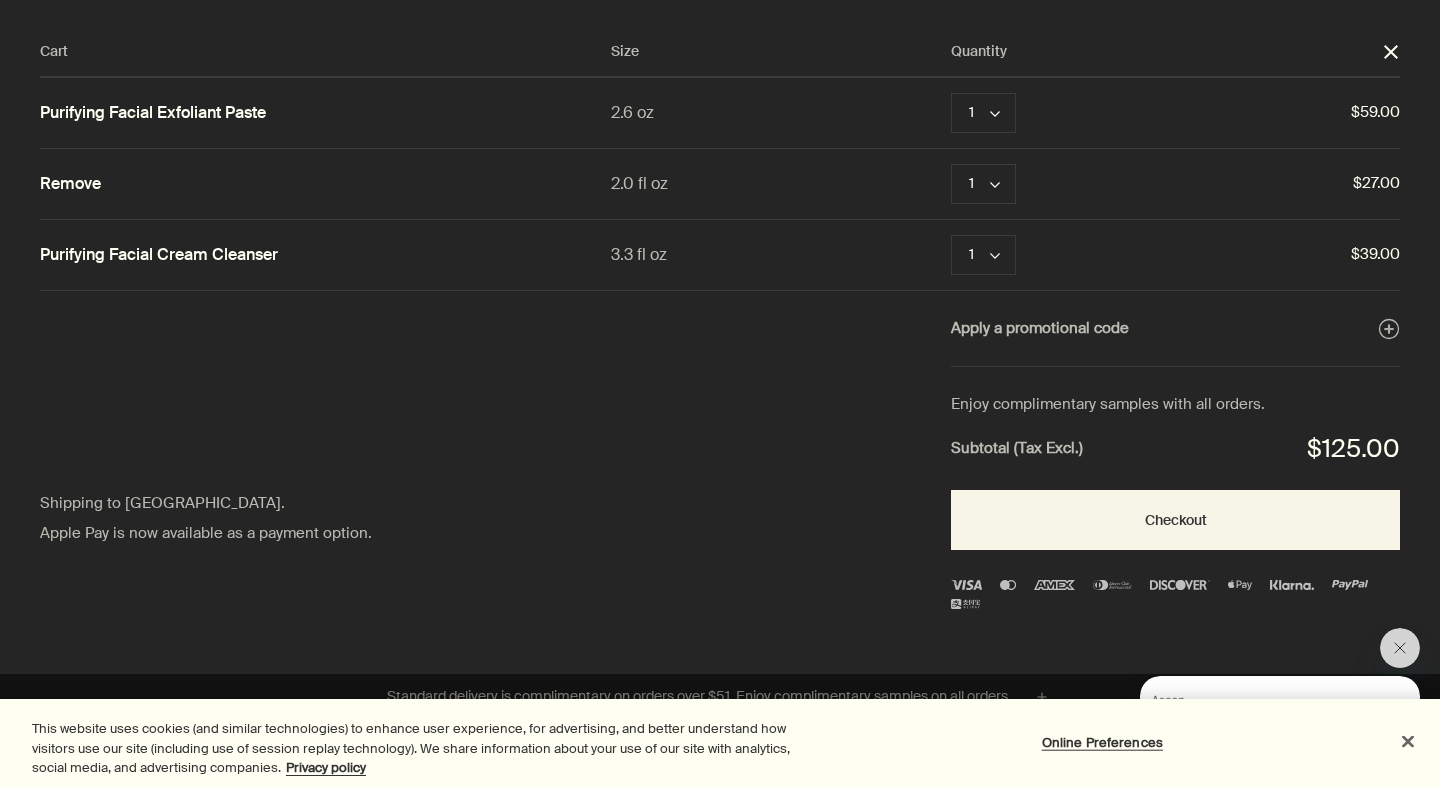 click at bounding box center (1408, 741) 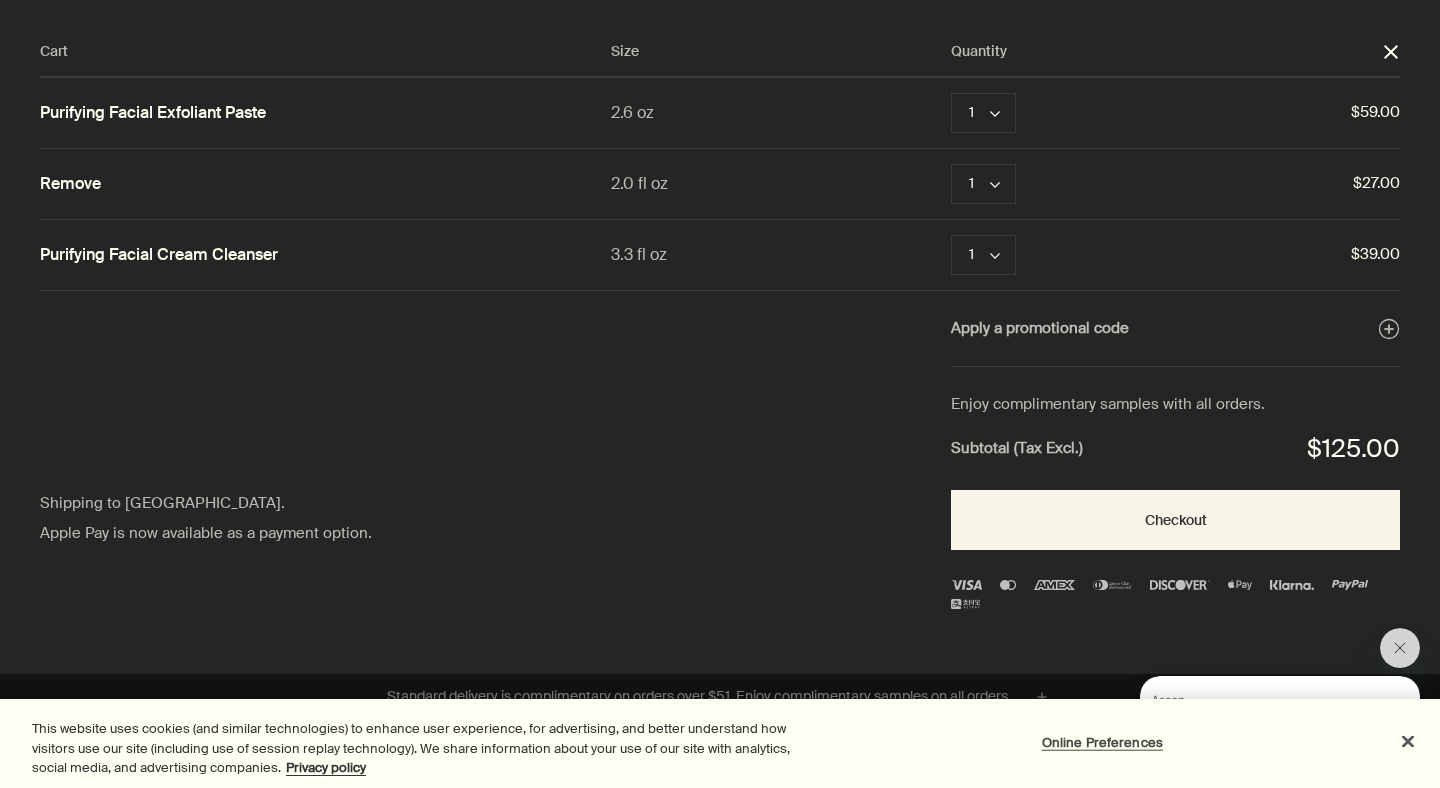 click on "Online Preferences" at bounding box center [1102, 742] 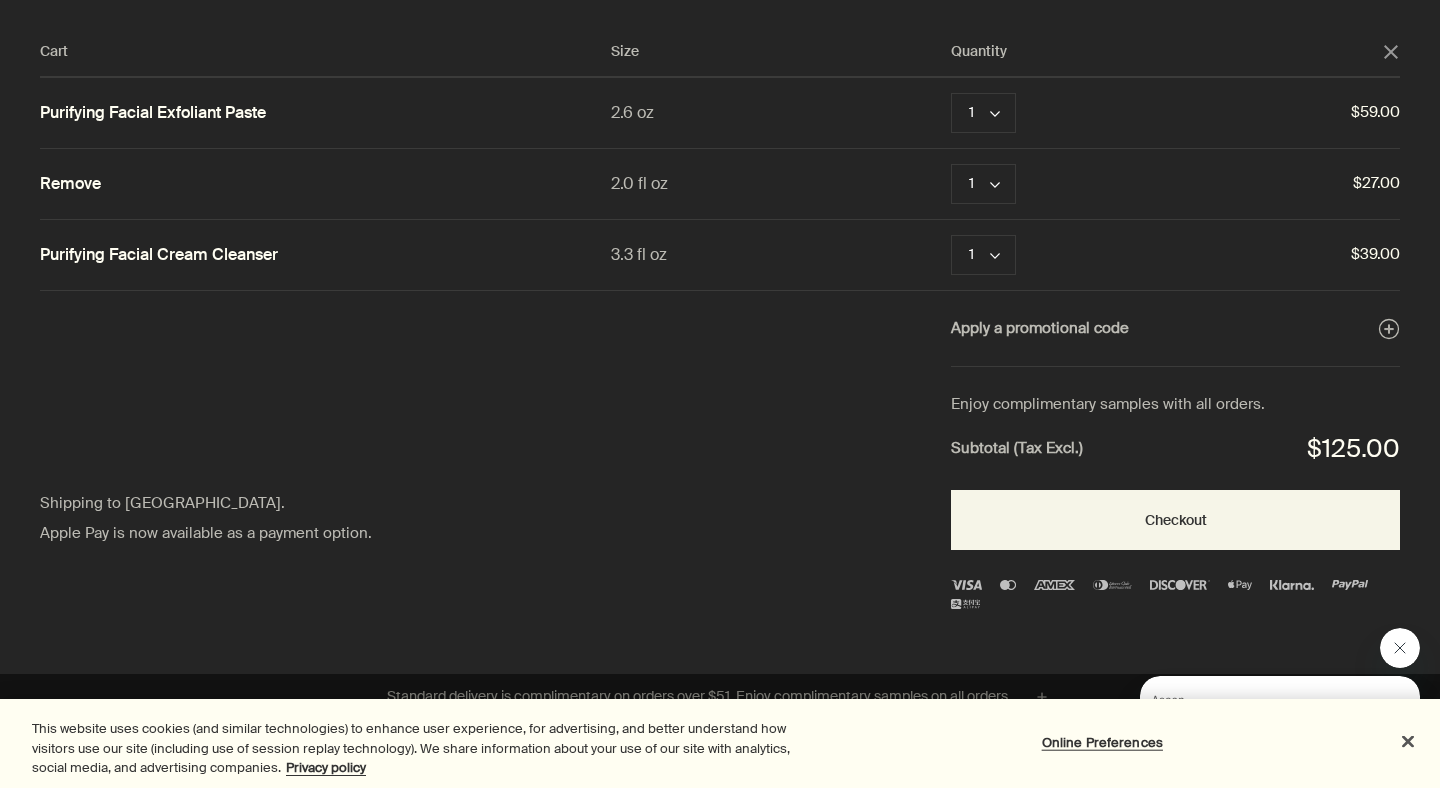click 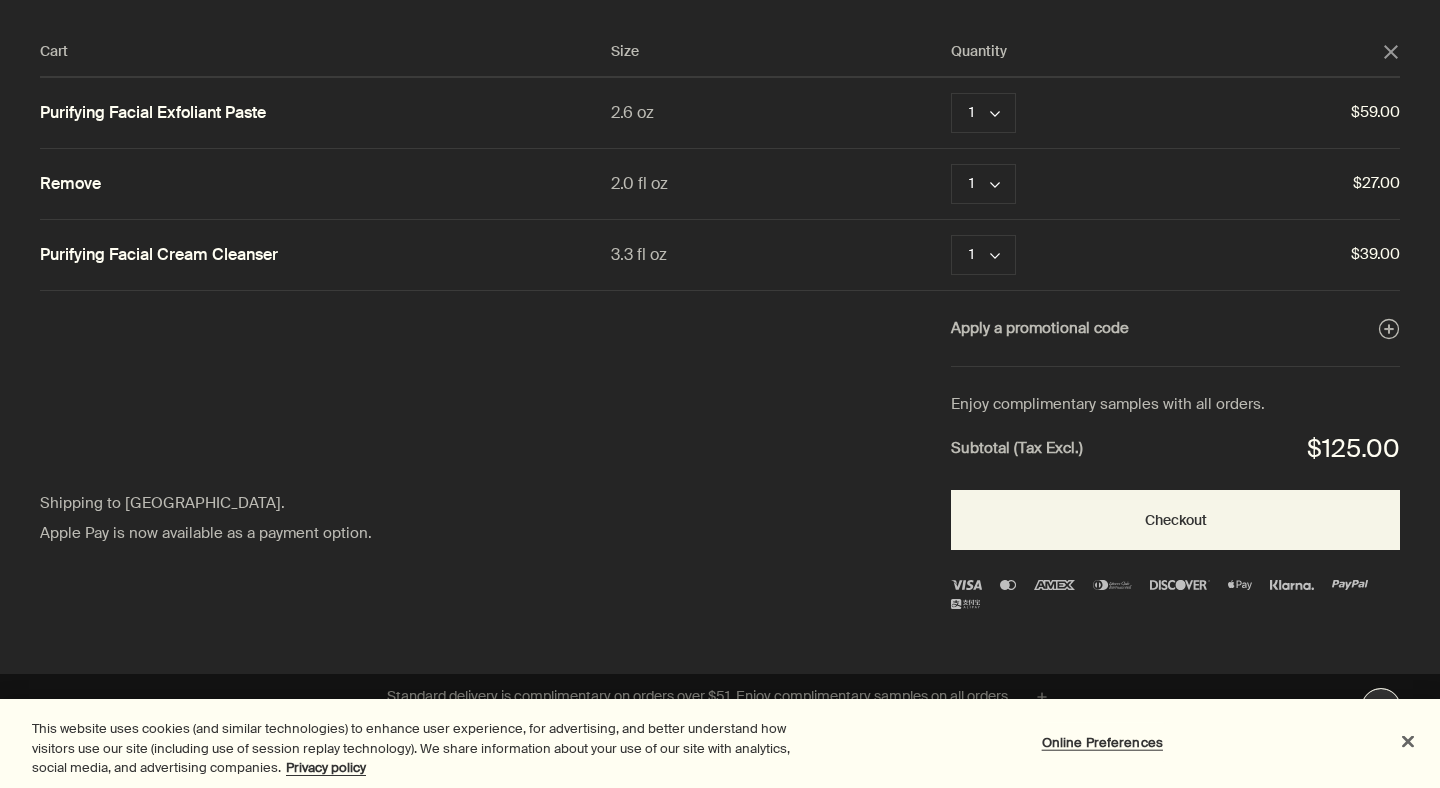 click at bounding box center (1408, 741) 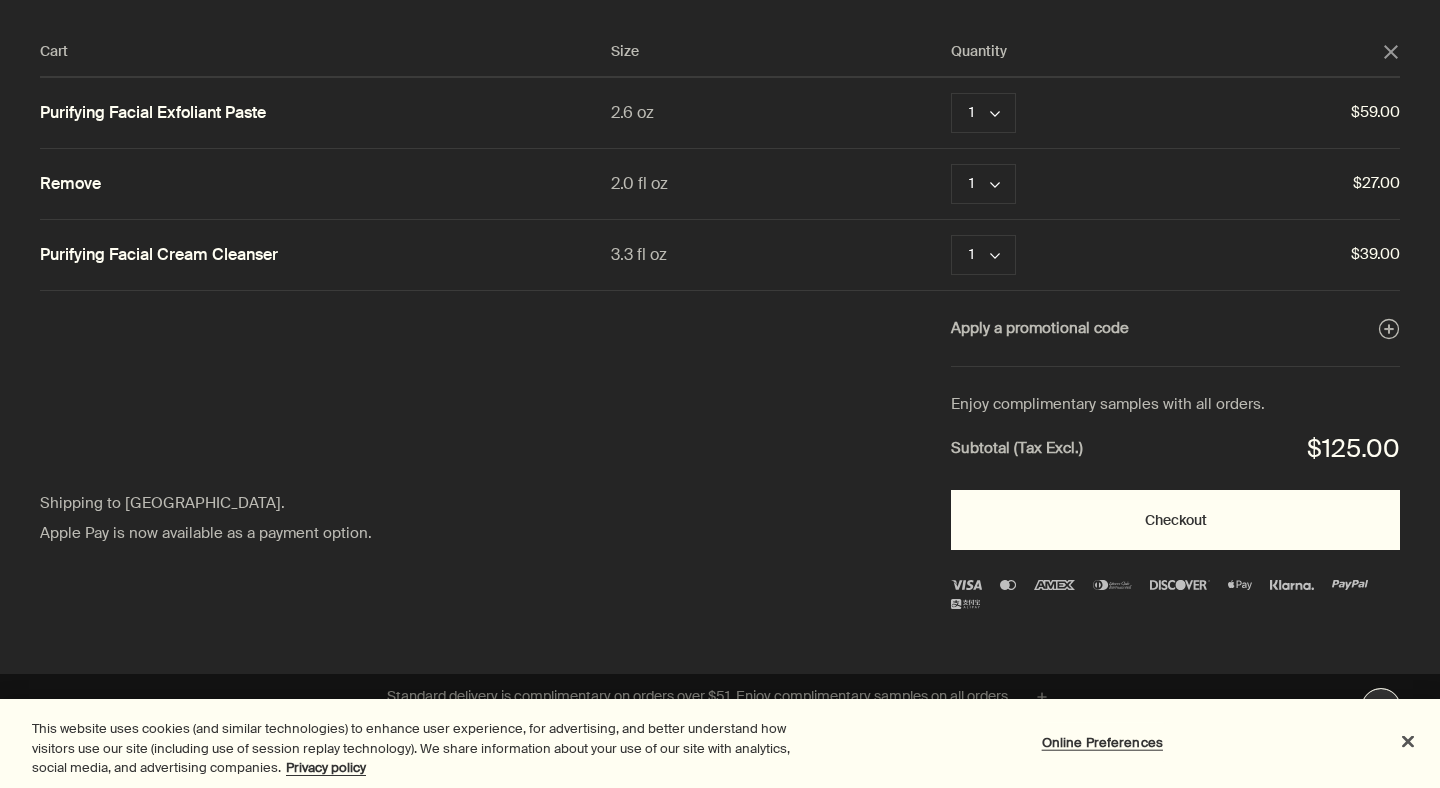 click on "Checkout" at bounding box center [1175, 520] 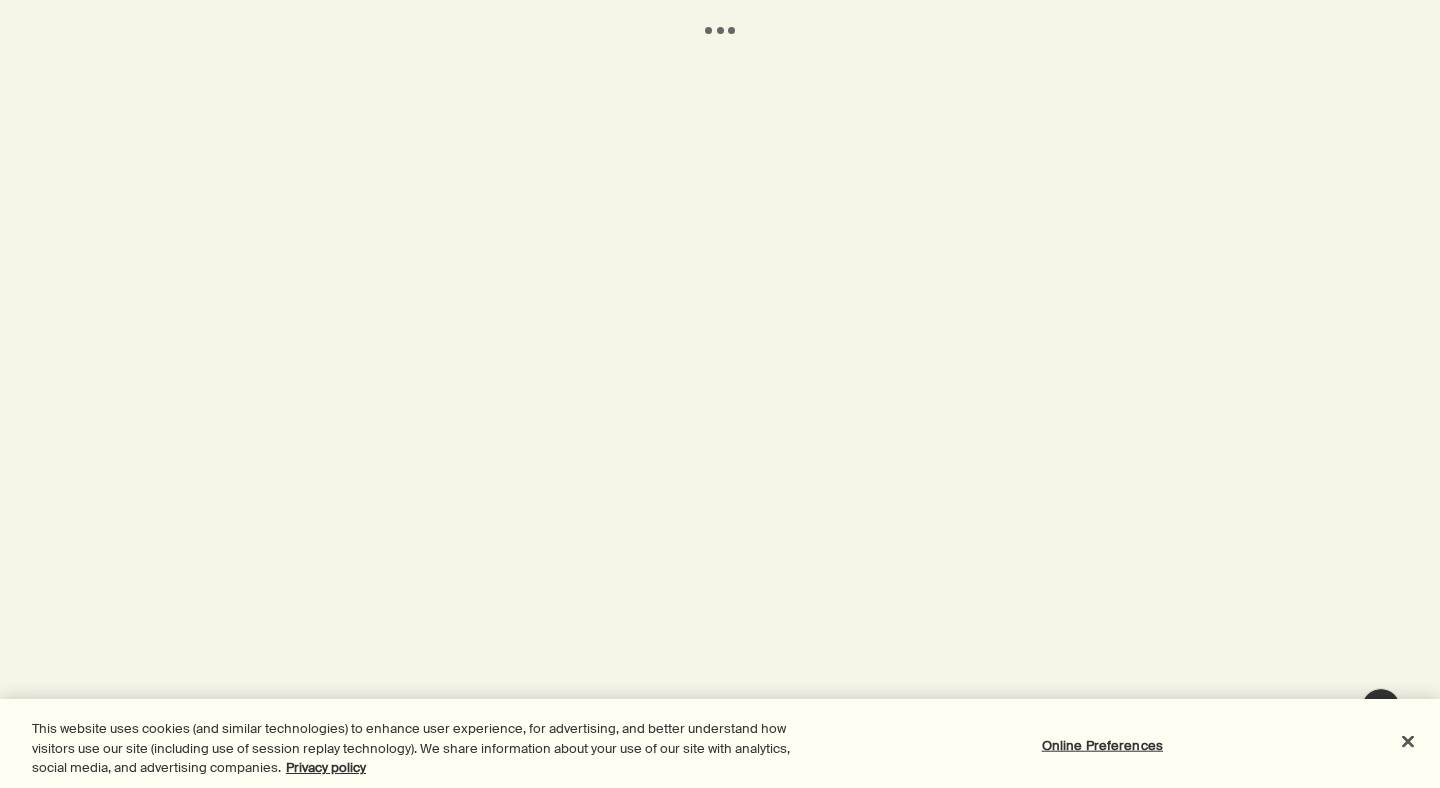 scroll, scrollTop: 0, scrollLeft: 0, axis: both 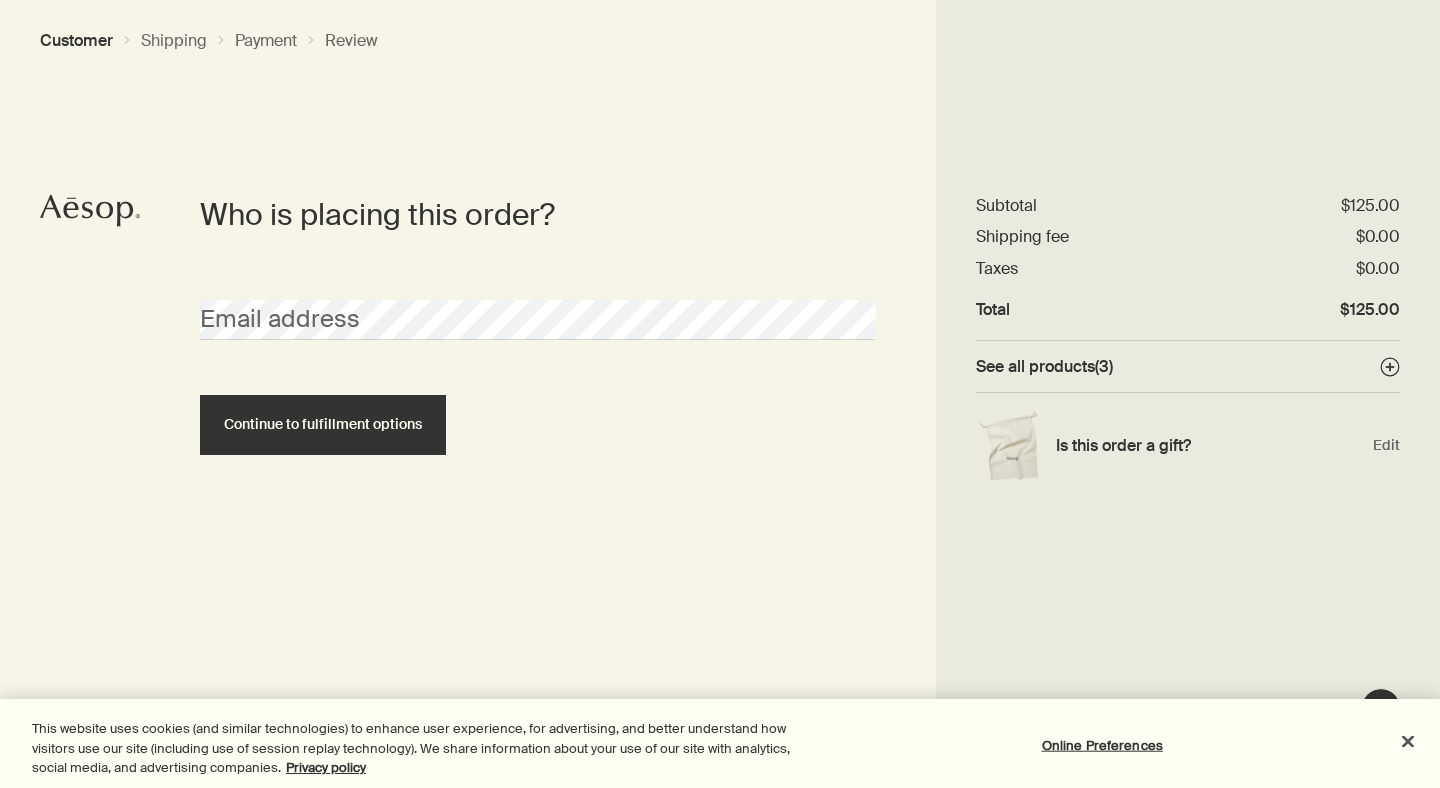 click on "Email address" at bounding box center (538, 320) 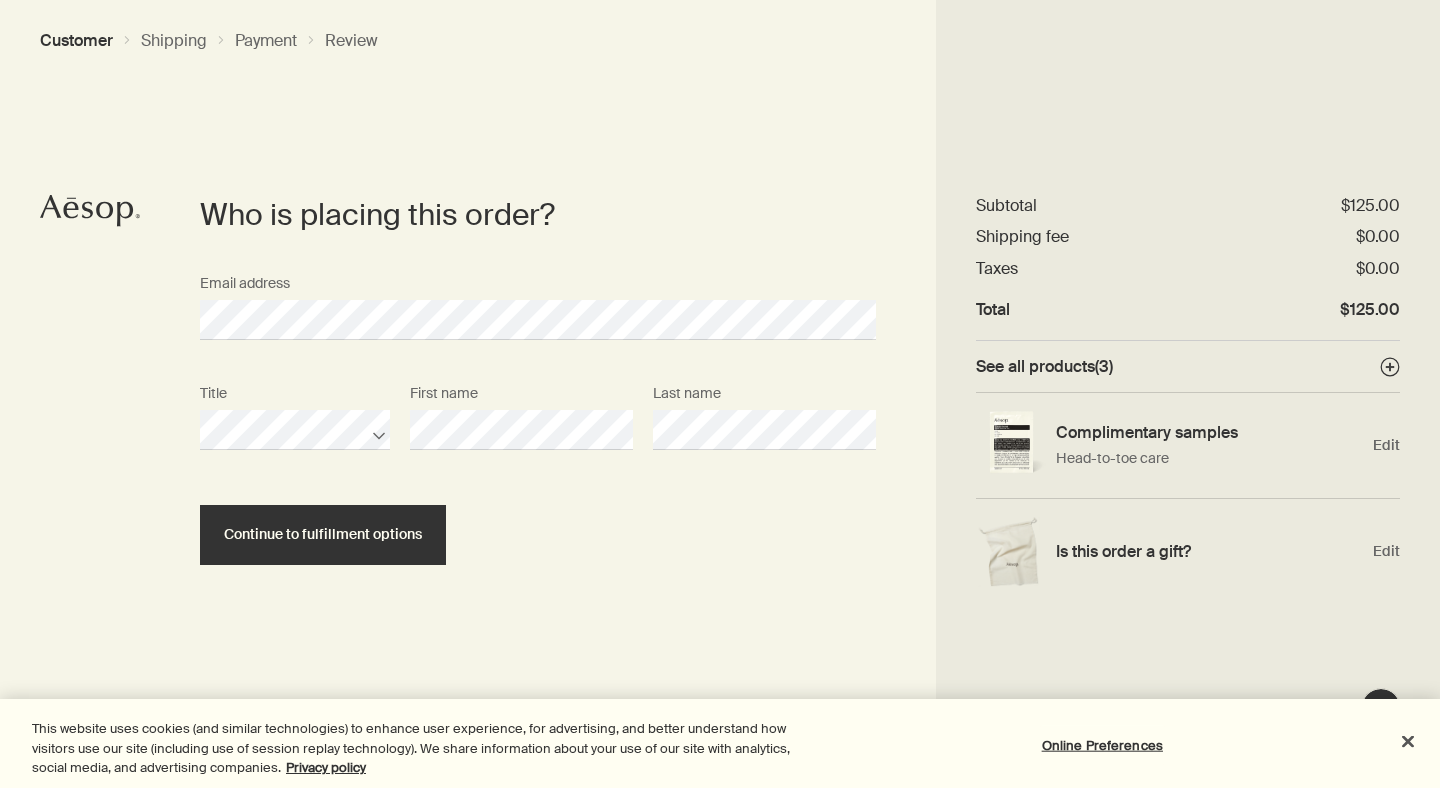 click on "Continue to fulfillment options" at bounding box center [538, 535] 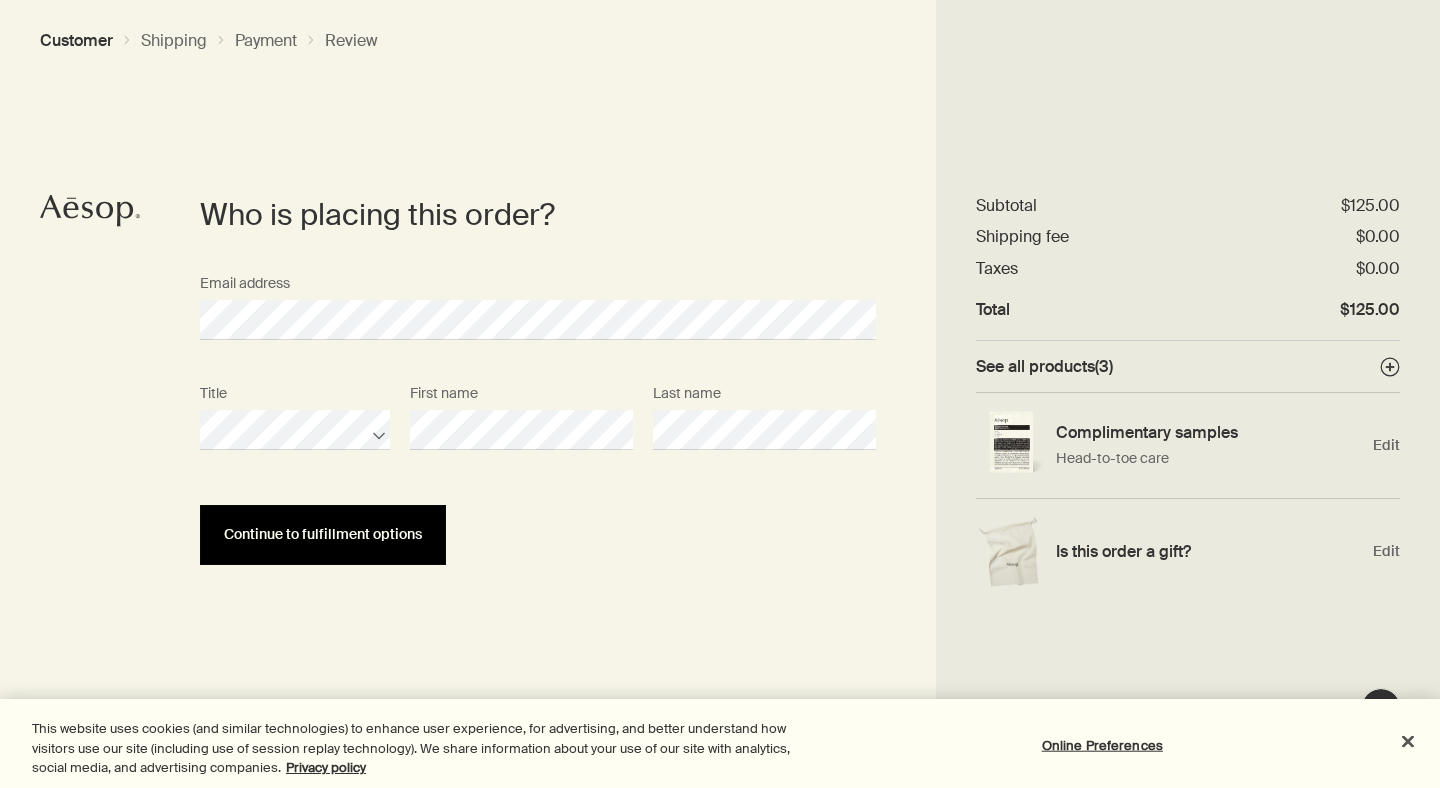 click on "Continue to fulfillment options" at bounding box center (323, 535) 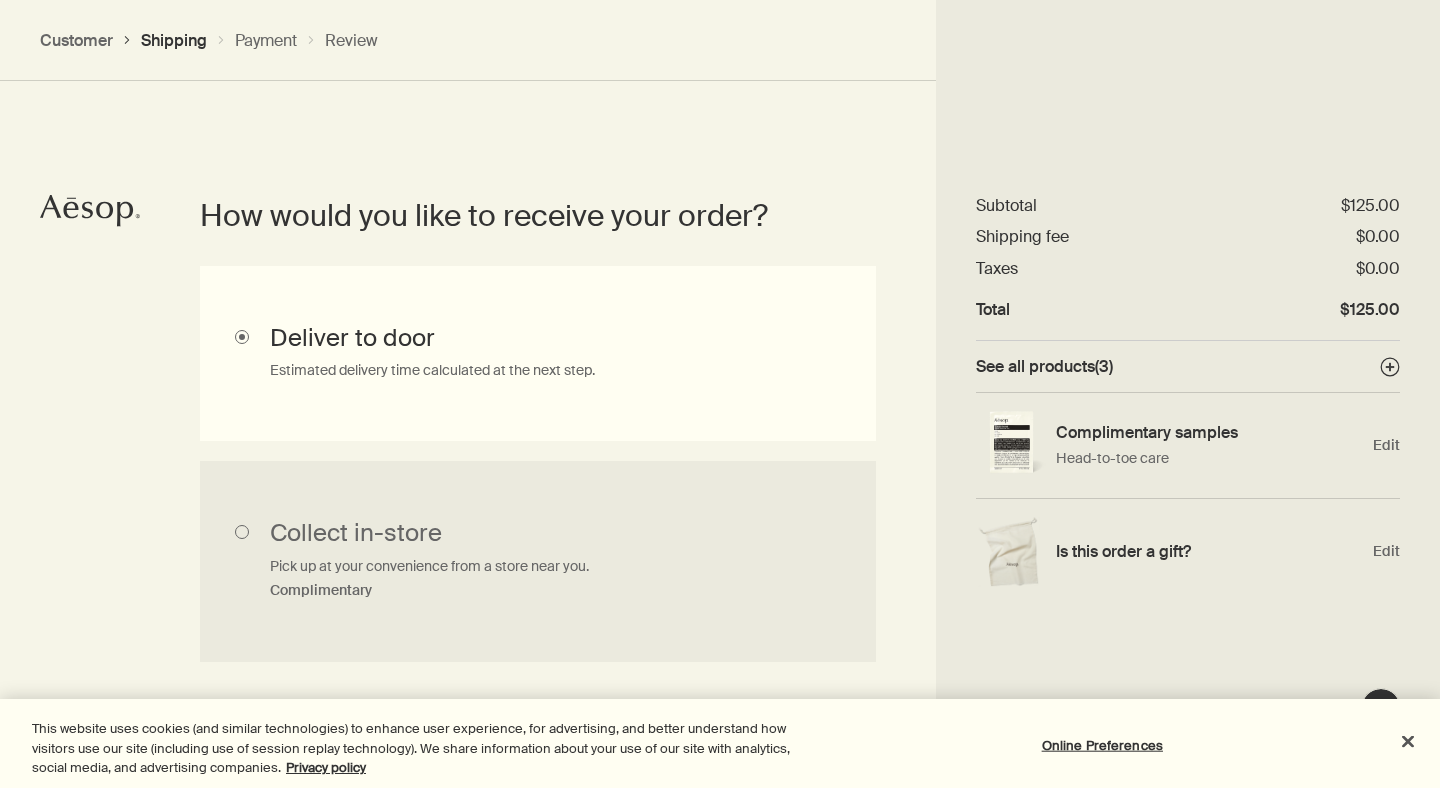 scroll, scrollTop: 564, scrollLeft: 0, axis: vertical 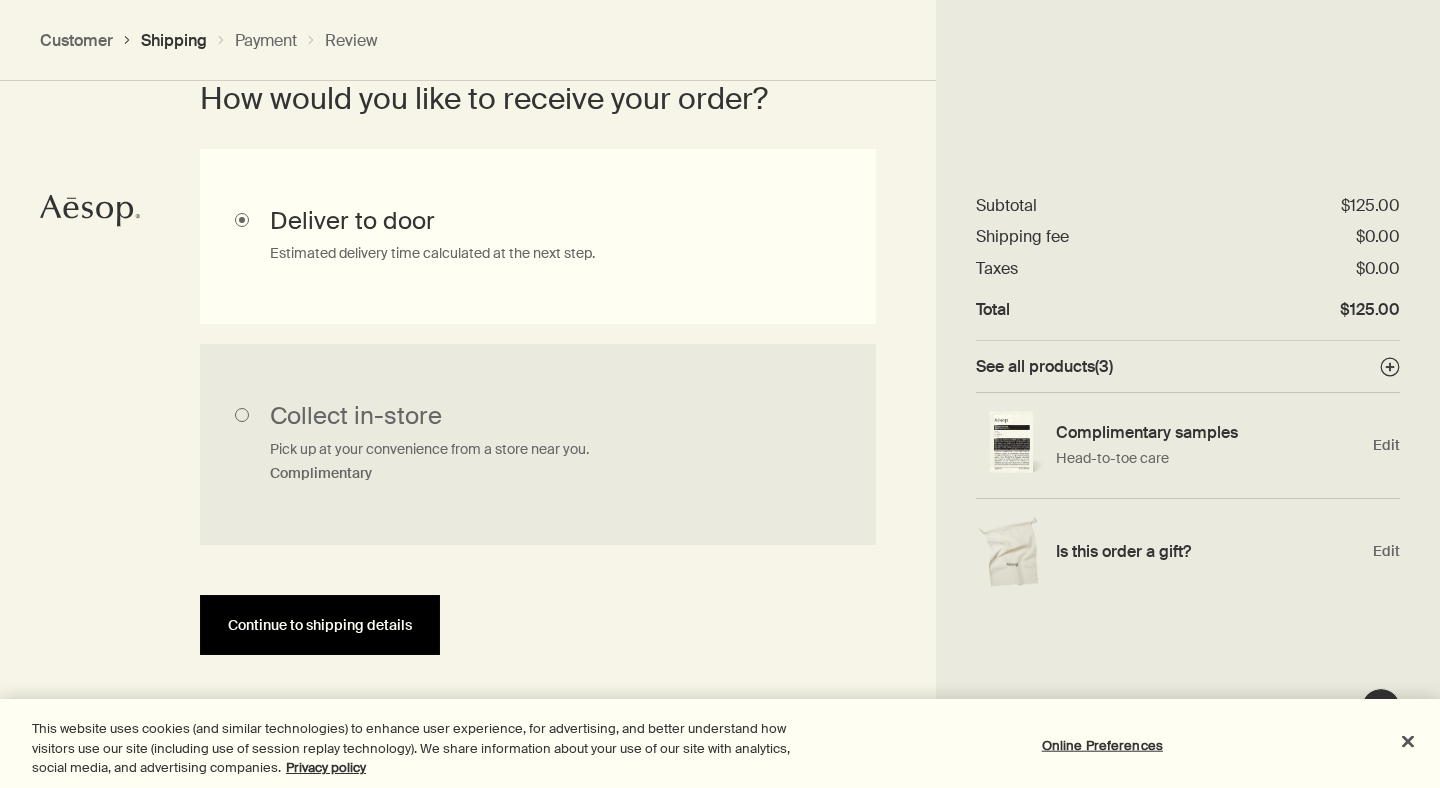 click on "Continue to shipping details" at bounding box center (320, 625) 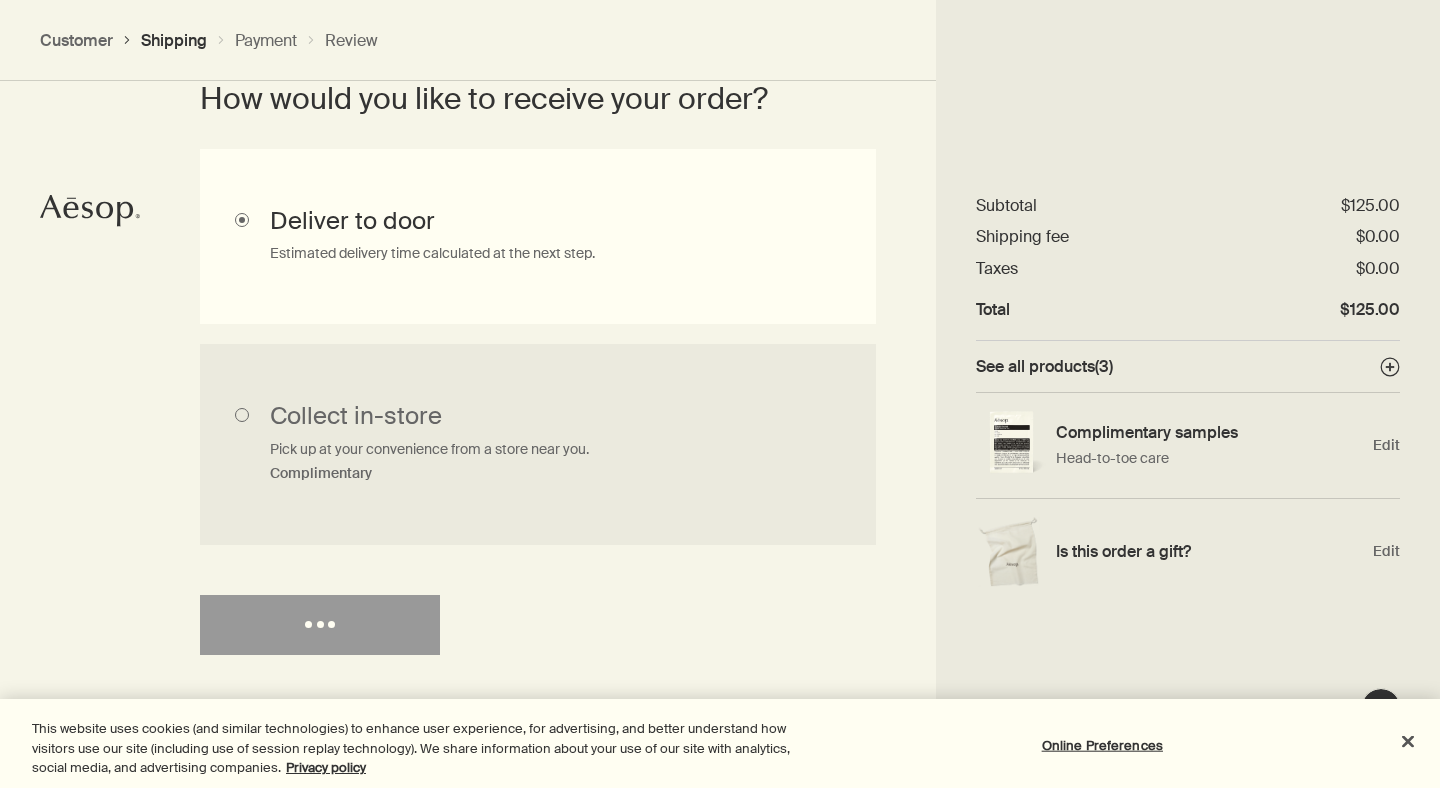select on "US" 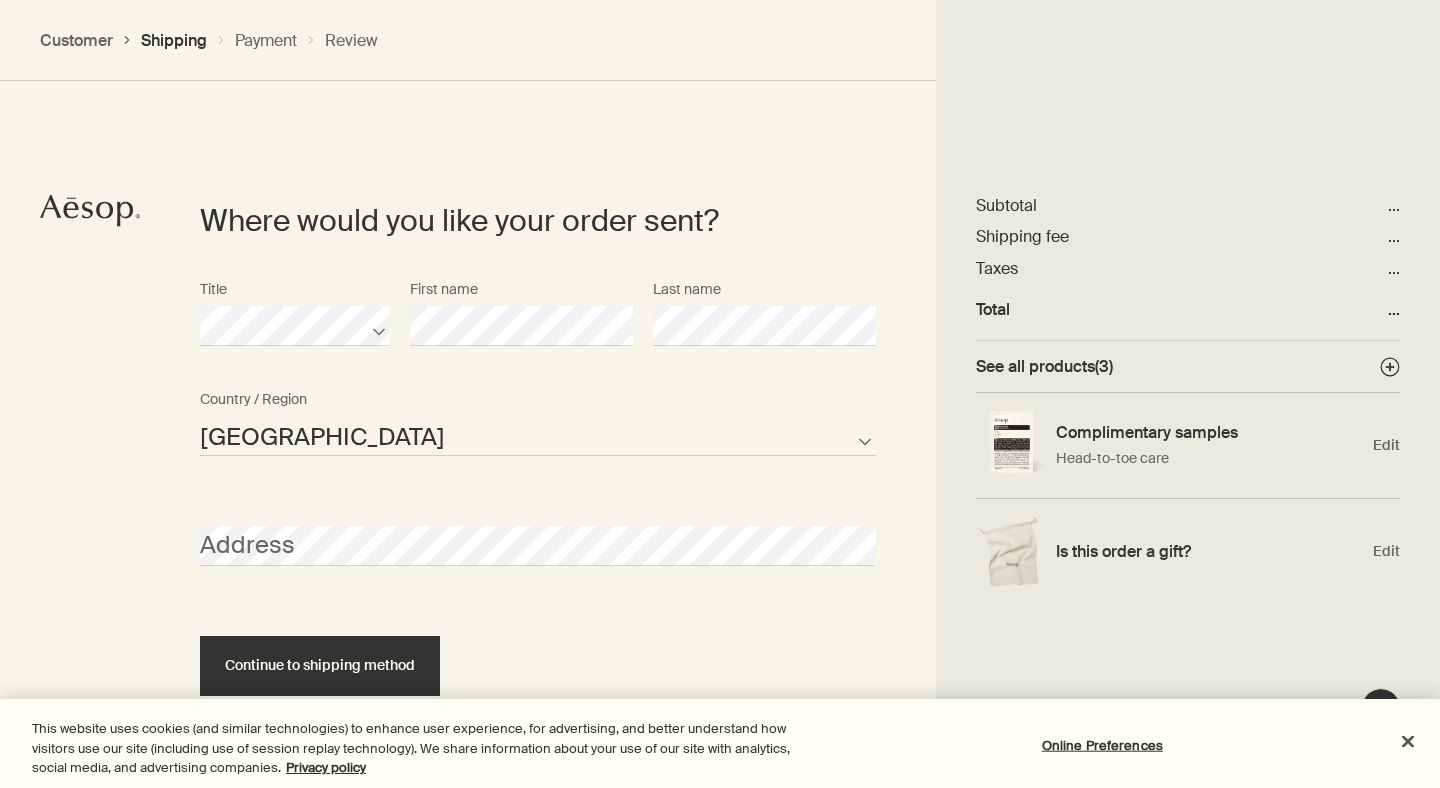 scroll, scrollTop: 864, scrollLeft: 0, axis: vertical 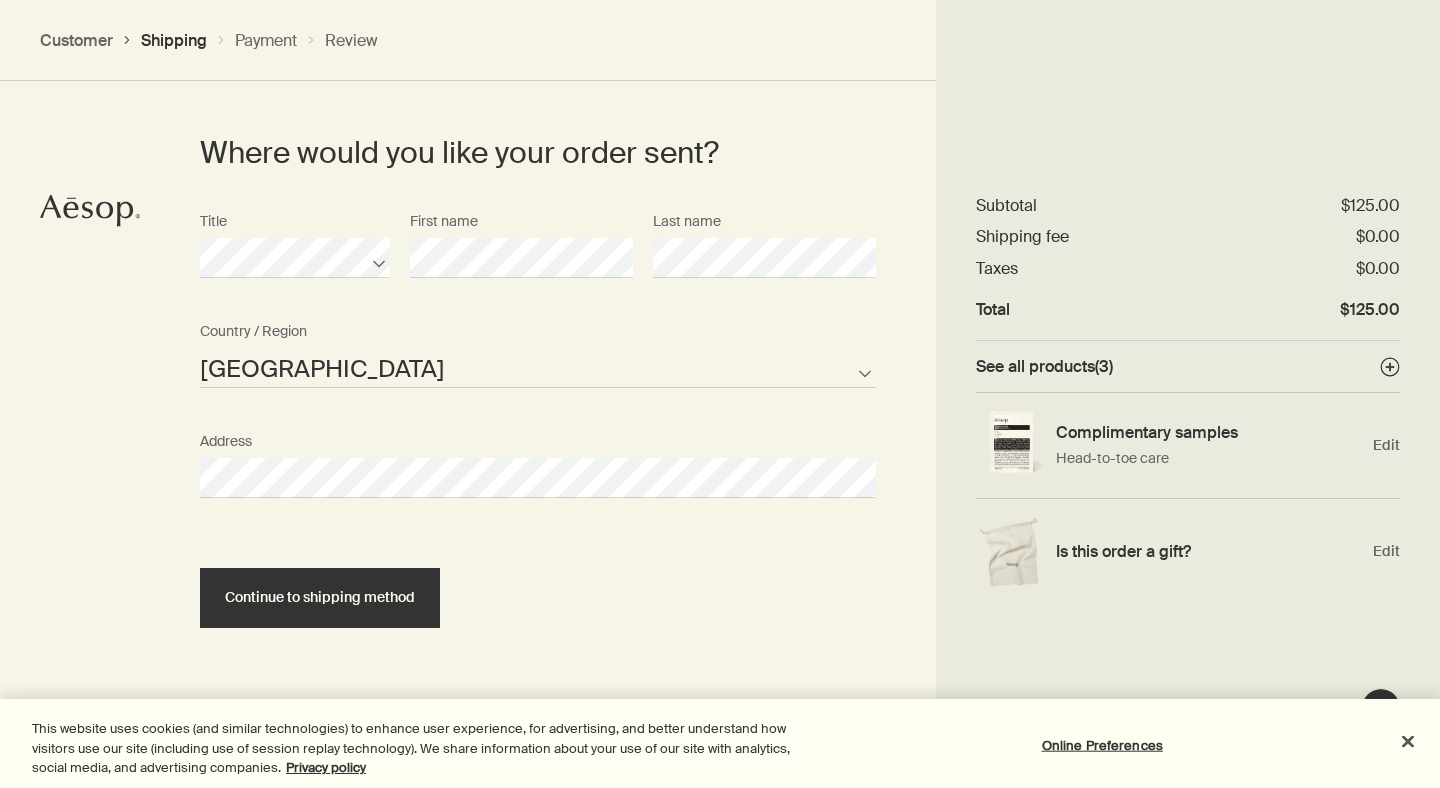 select on "US" 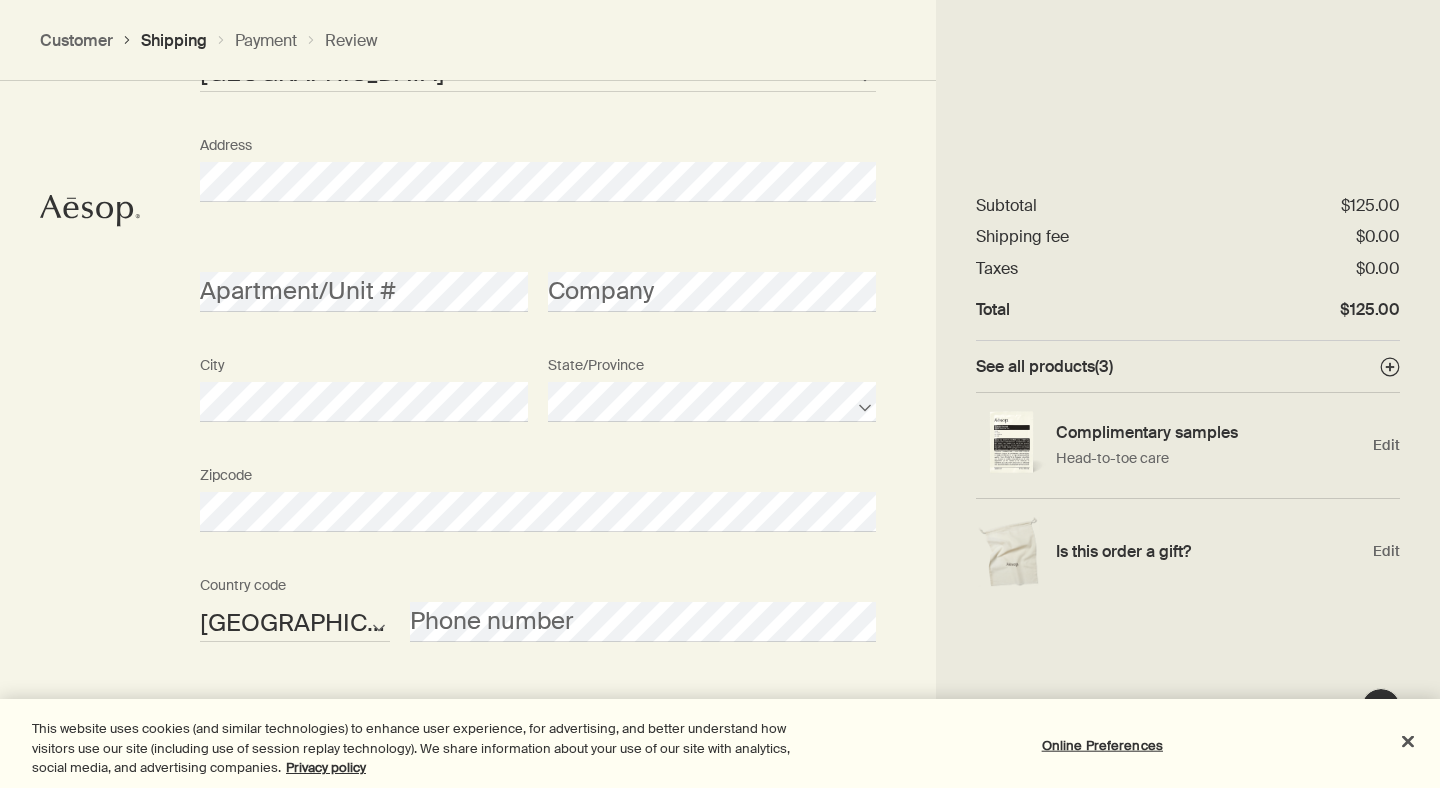 scroll, scrollTop: 1339, scrollLeft: 0, axis: vertical 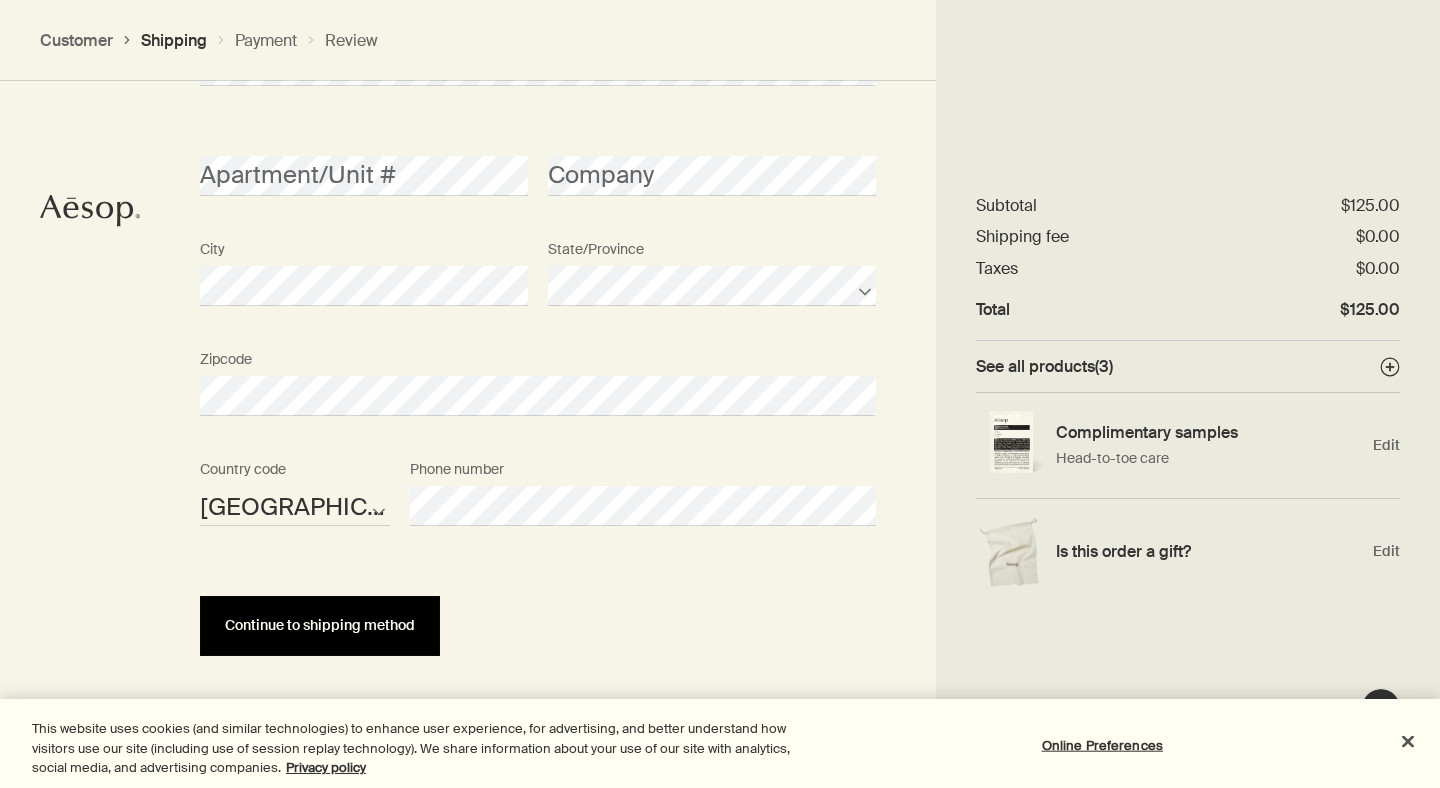 click on "Continue to shipping method" at bounding box center (320, 625) 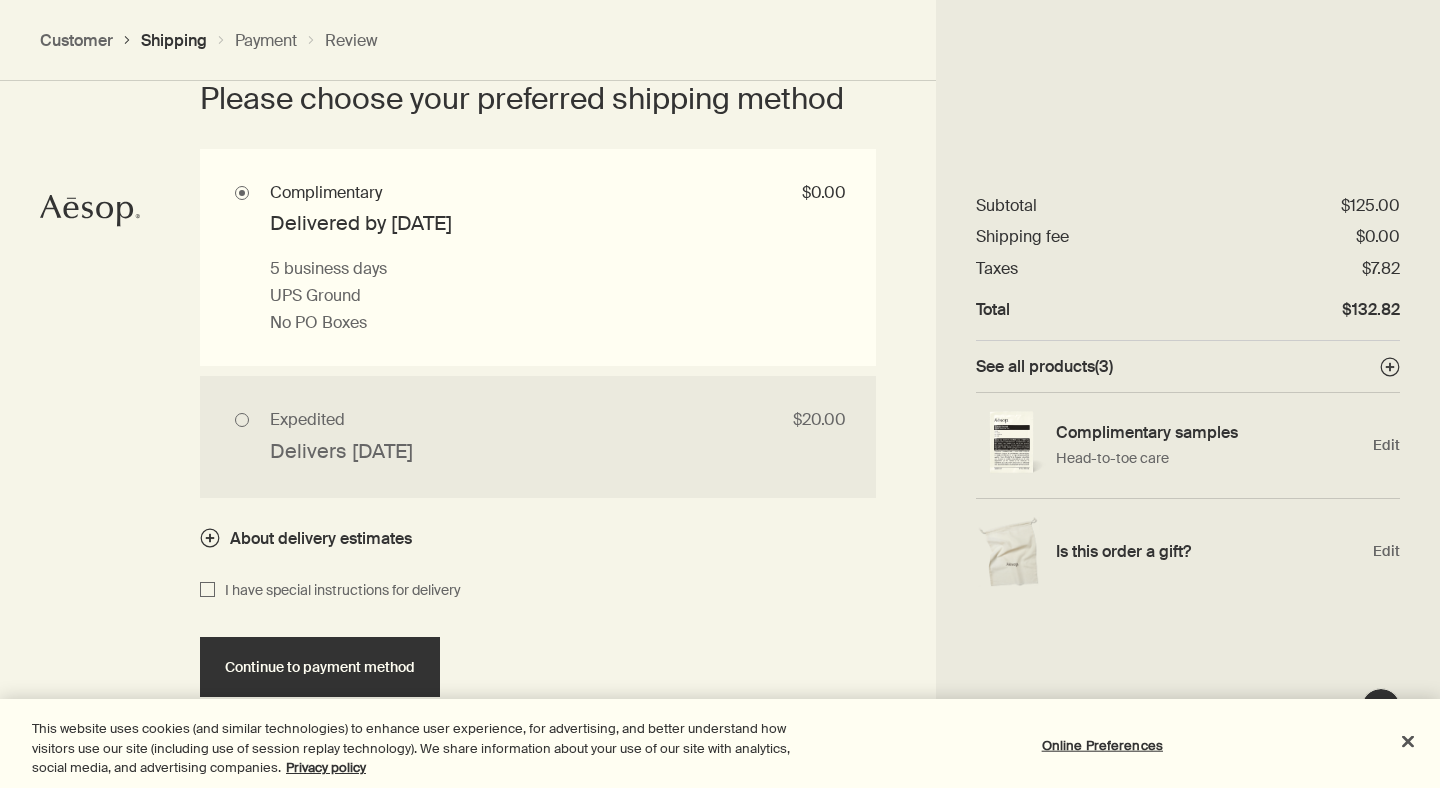scroll, scrollTop: 2032, scrollLeft: 0, axis: vertical 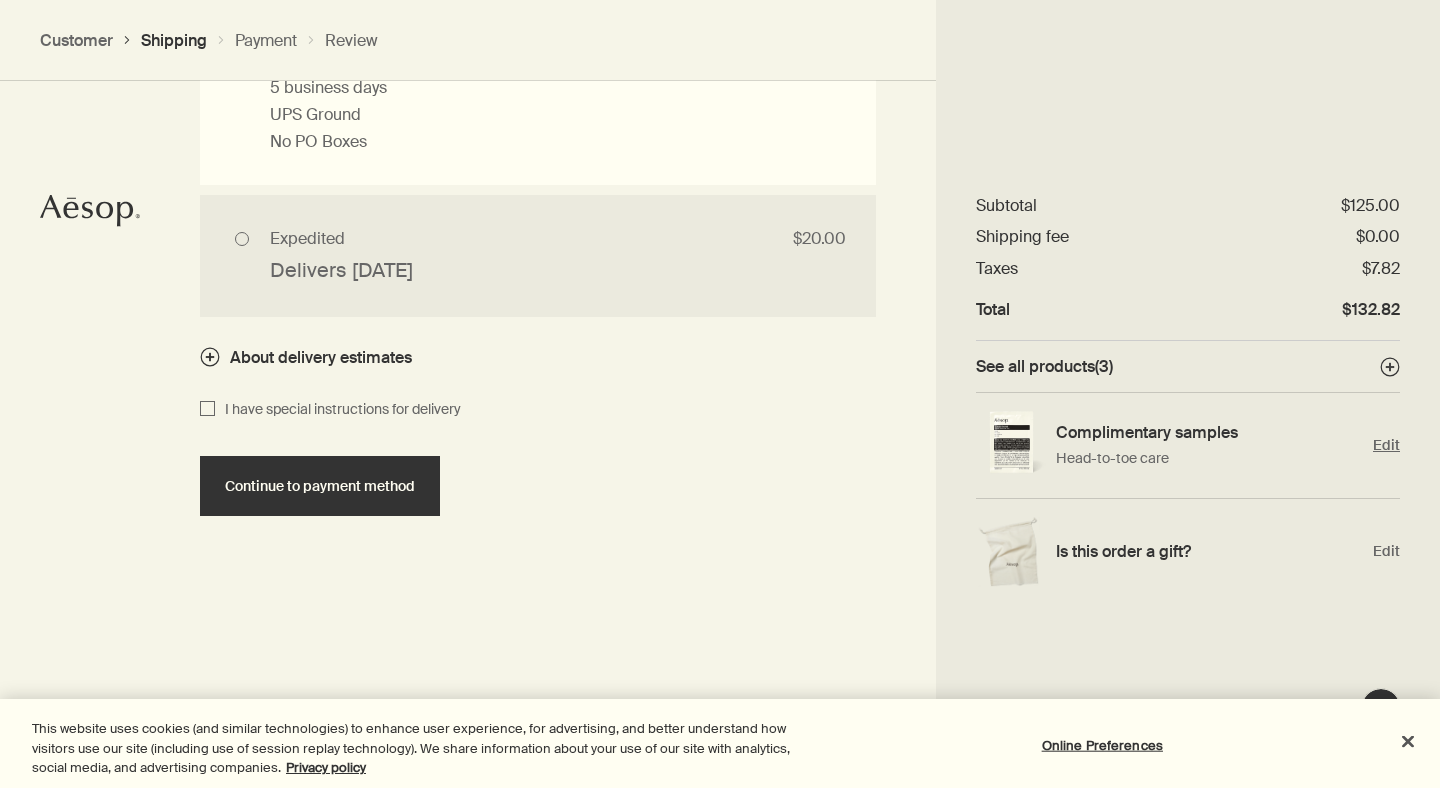 click on "Edit" at bounding box center (1386, 445) 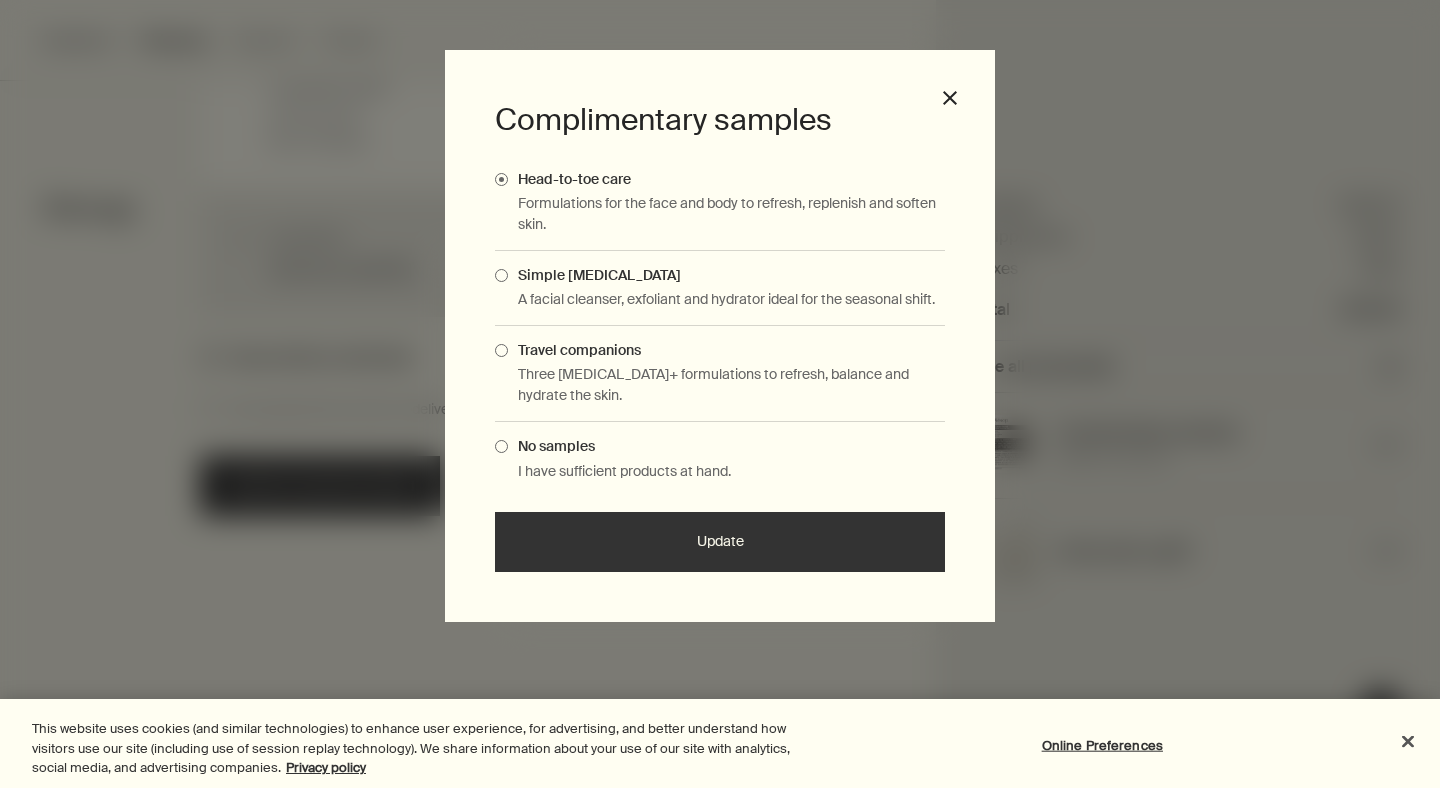 click on "Travel companions" at bounding box center [574, 350] 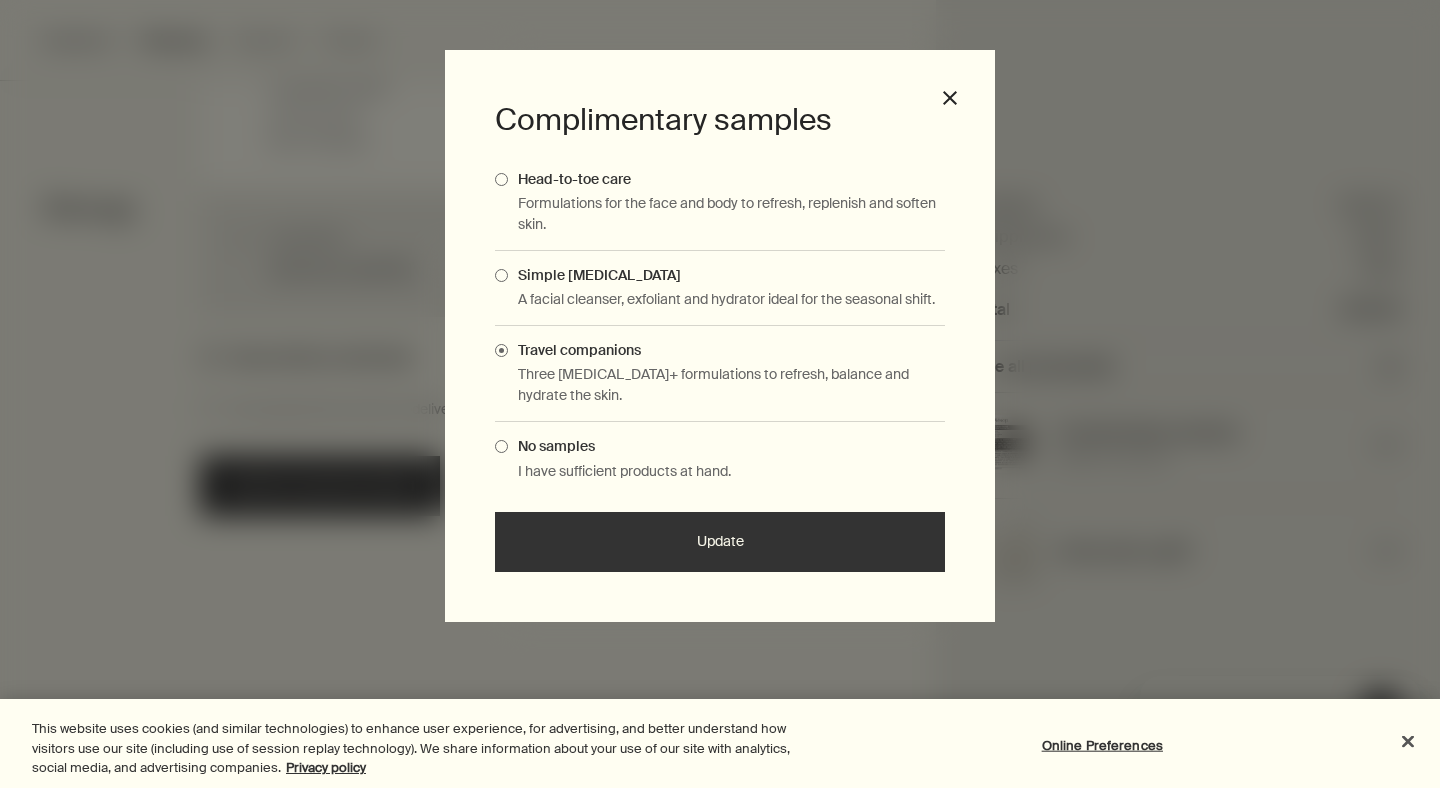 scroll, scrollTop: 0, scrollLeft: 0, axis: both 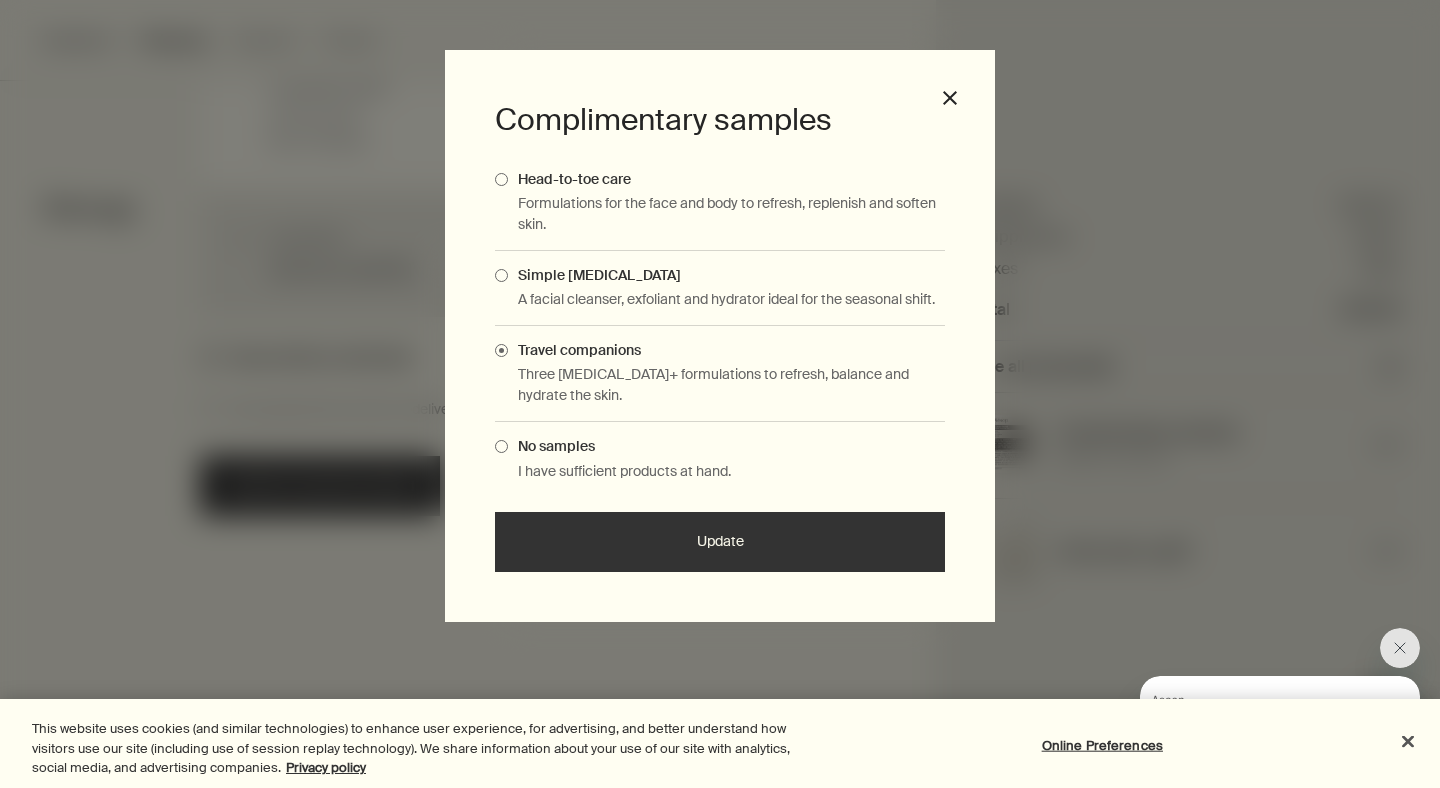 click on "Head-to-toe care Formulations for the face and body to refresh, replenish and soften skin." at bounding box center [720, 203] 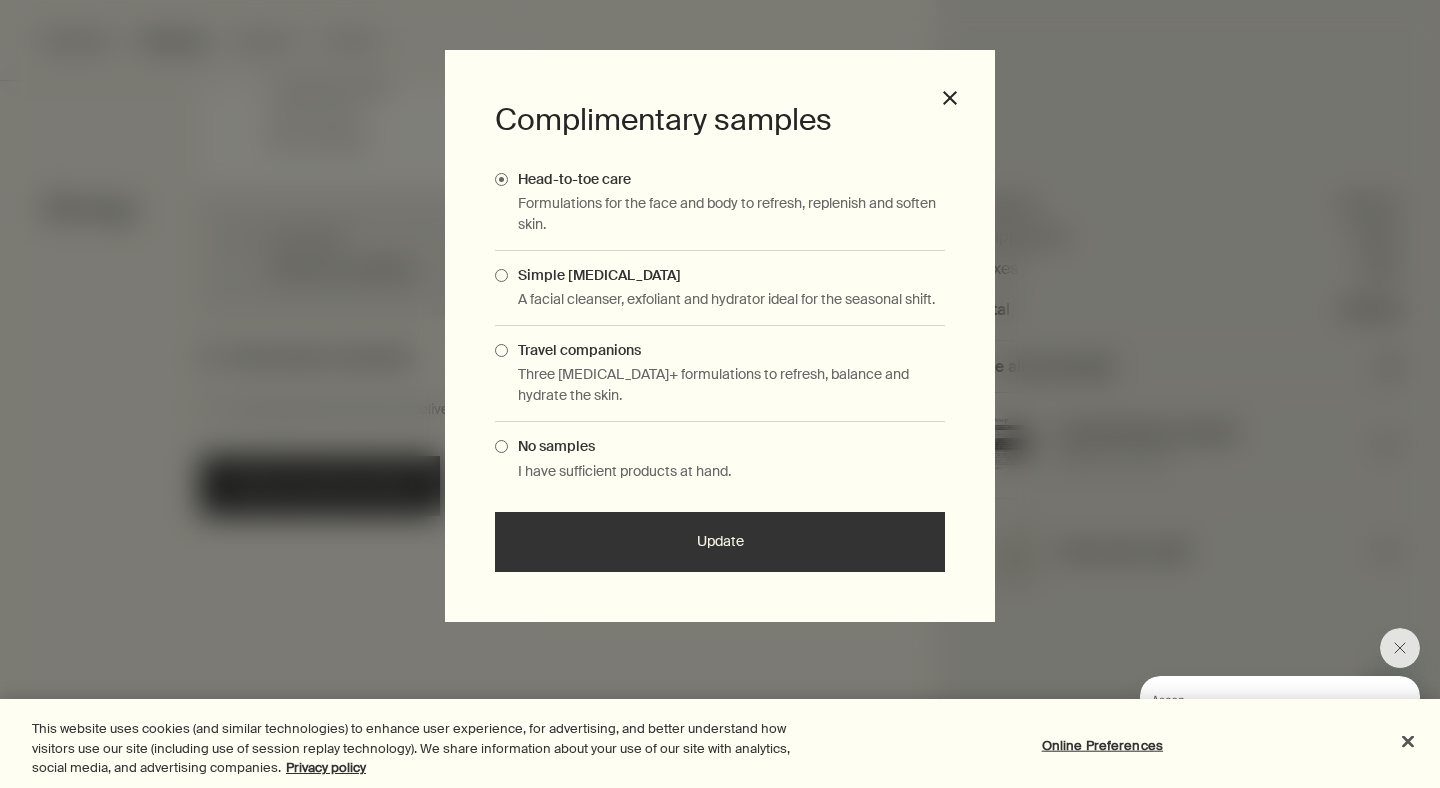 click on "Travel companions Three [MEDICAL_DATA]+ formulations to refresh, balance and hydrate the skin." at bounding box center [720, 374] 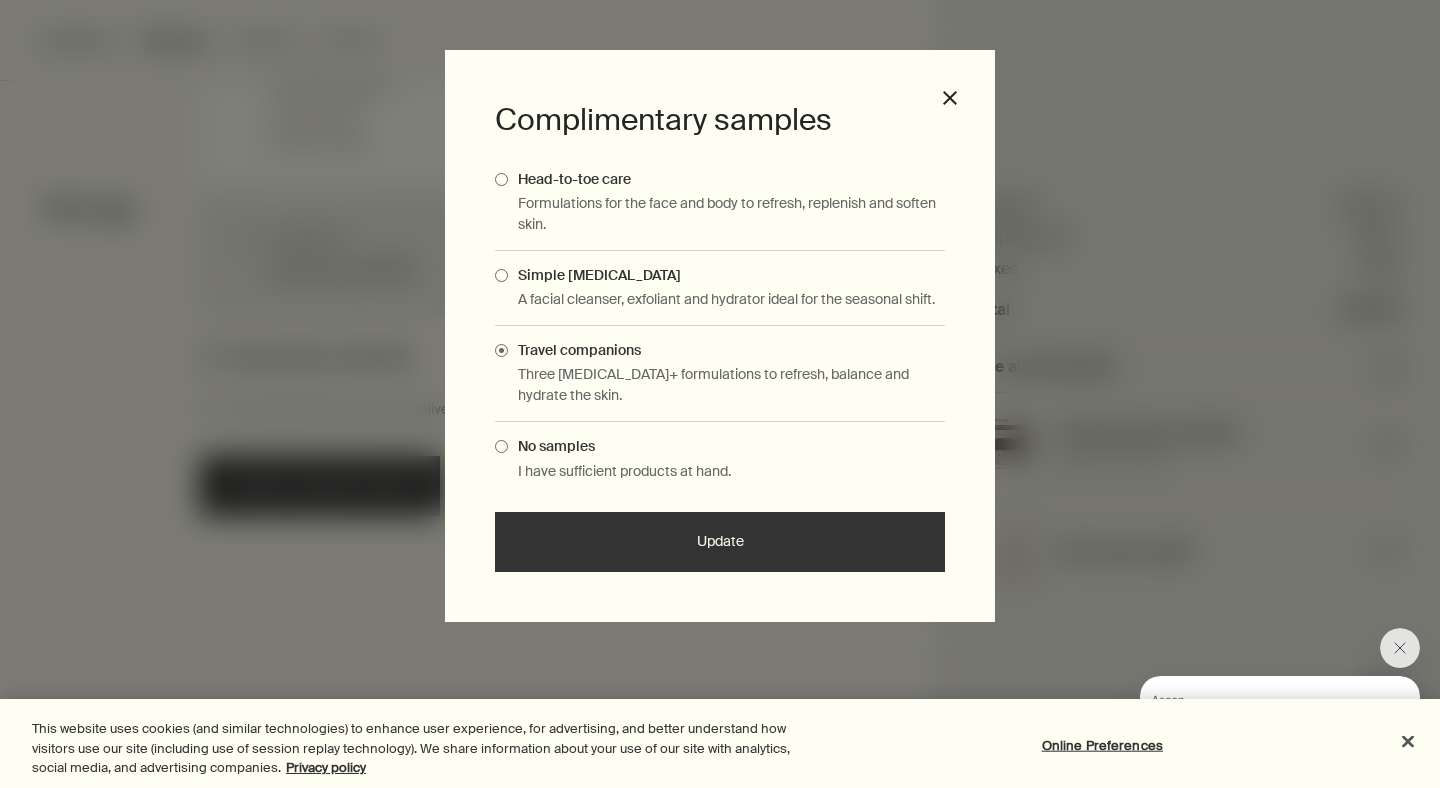 click on "Update" at bounding box center (720, 542) 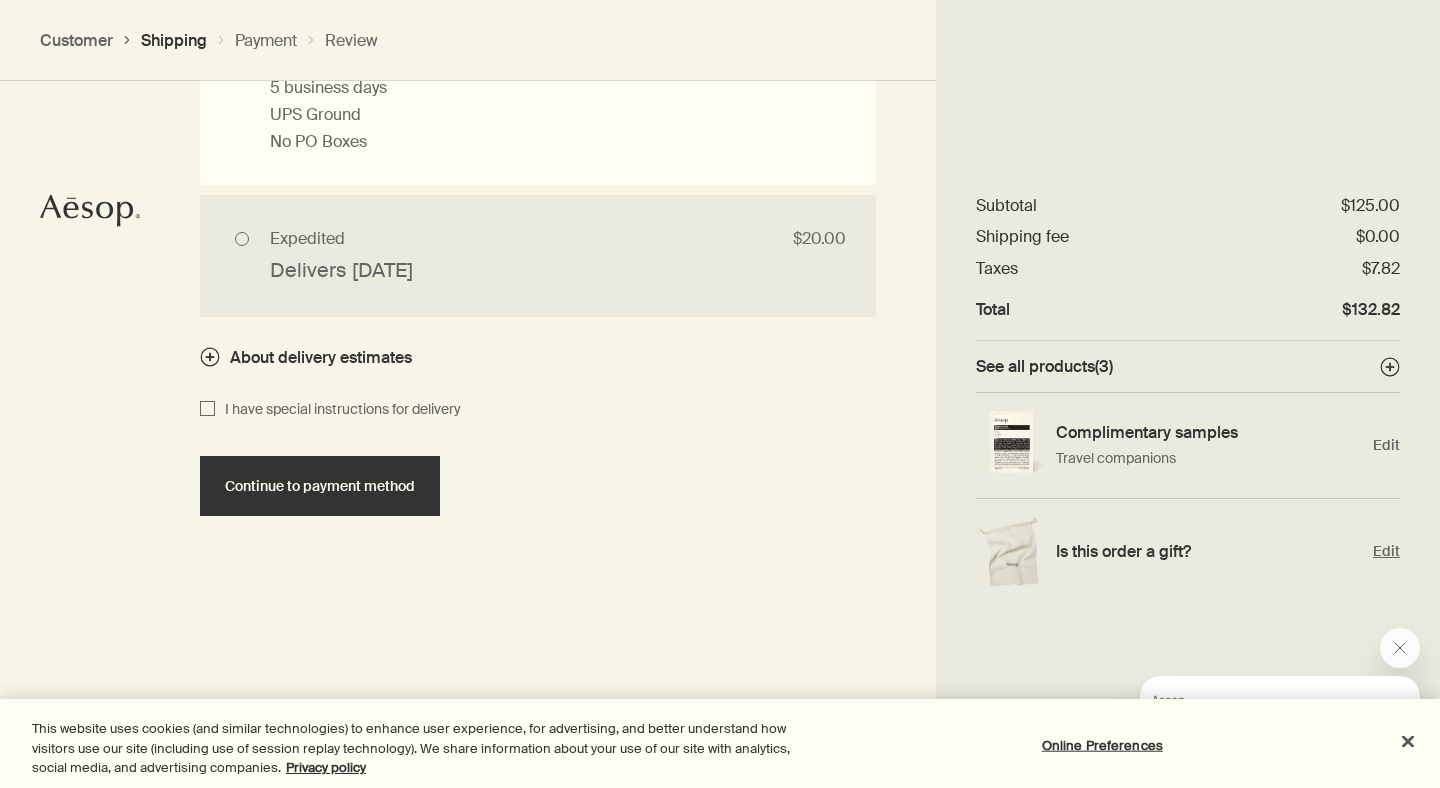 click on "Edit" at bounding box center [1386, 551] 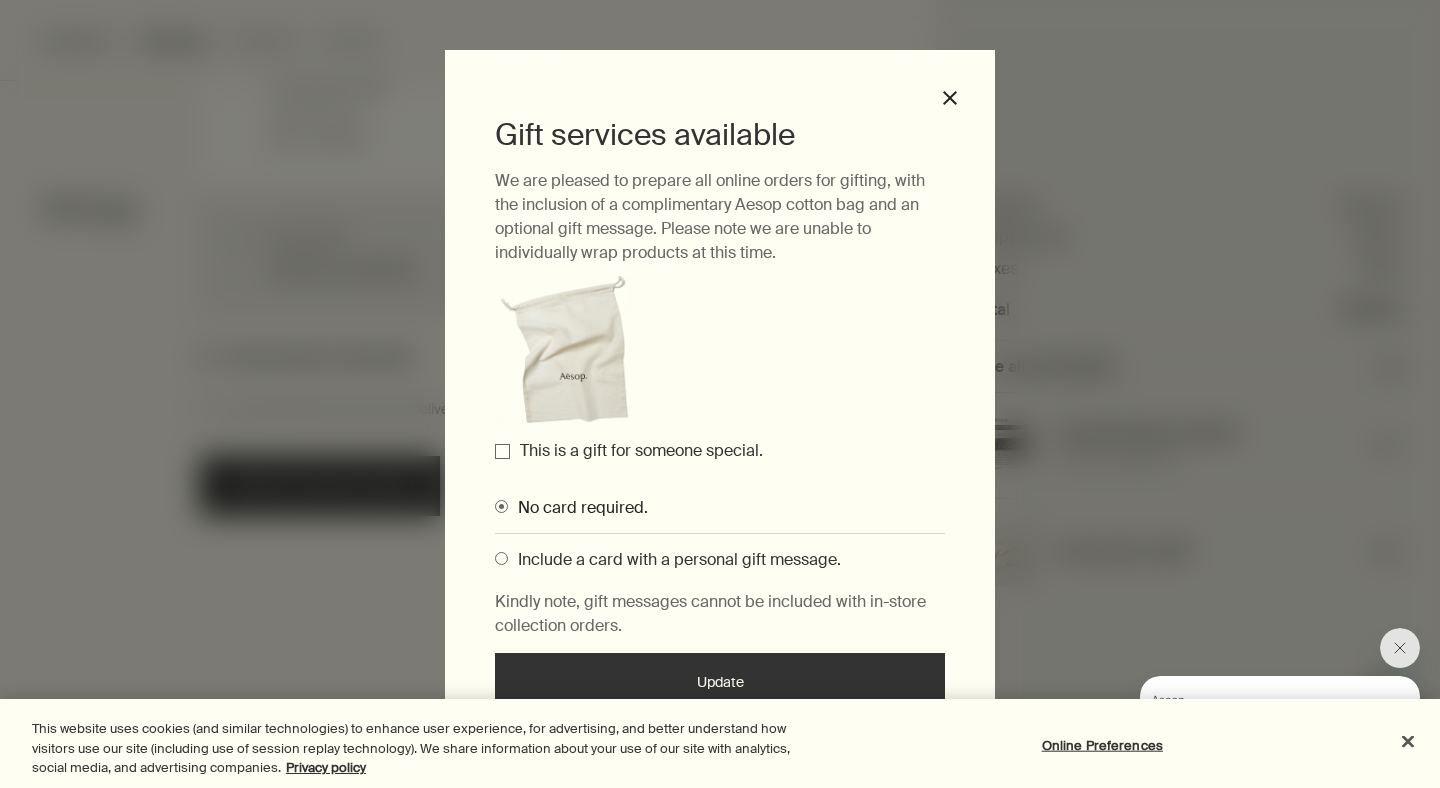 scroll, scrollTop: 25, scrollLeft: 0, axis: vertical 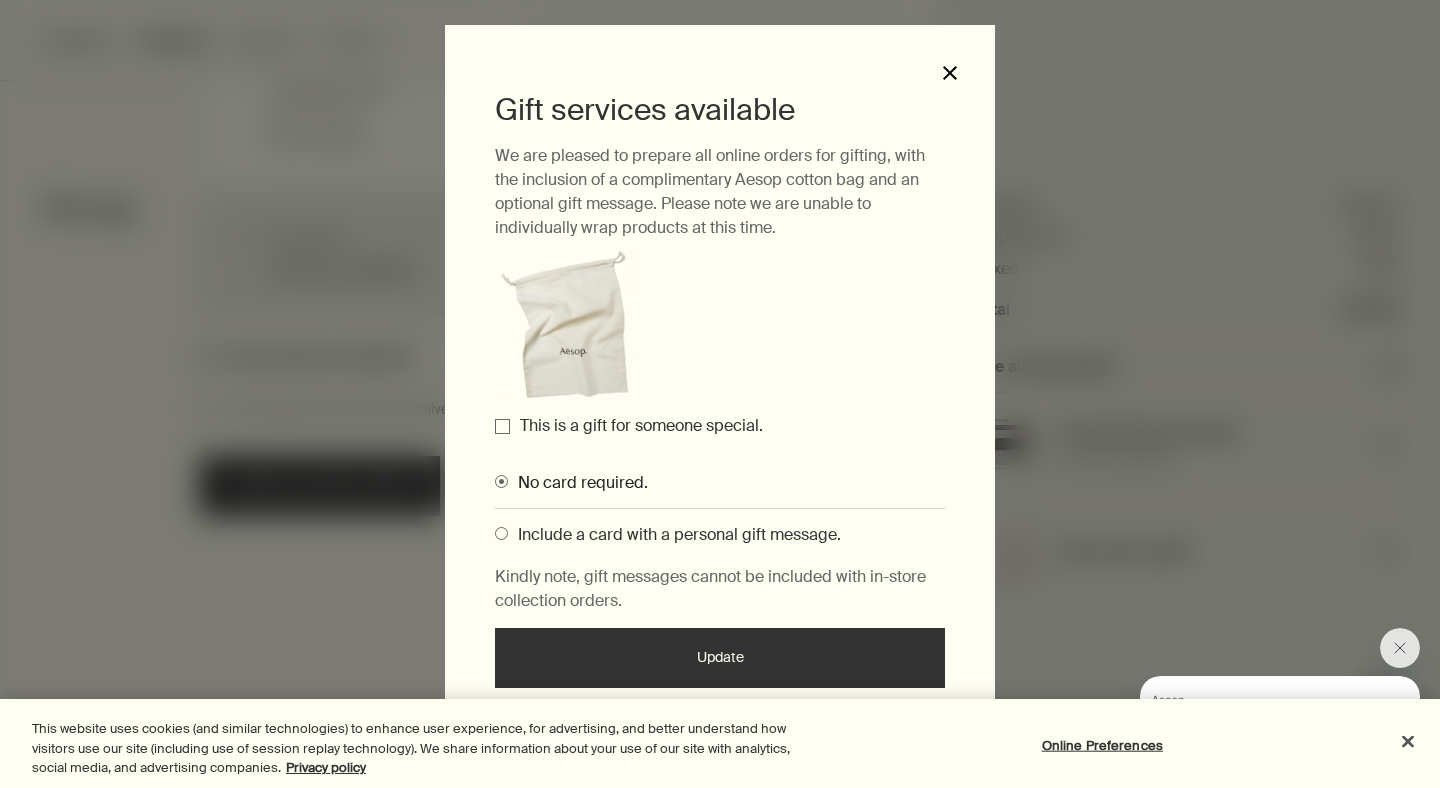 click on "close" at bounding box center [950, 73] 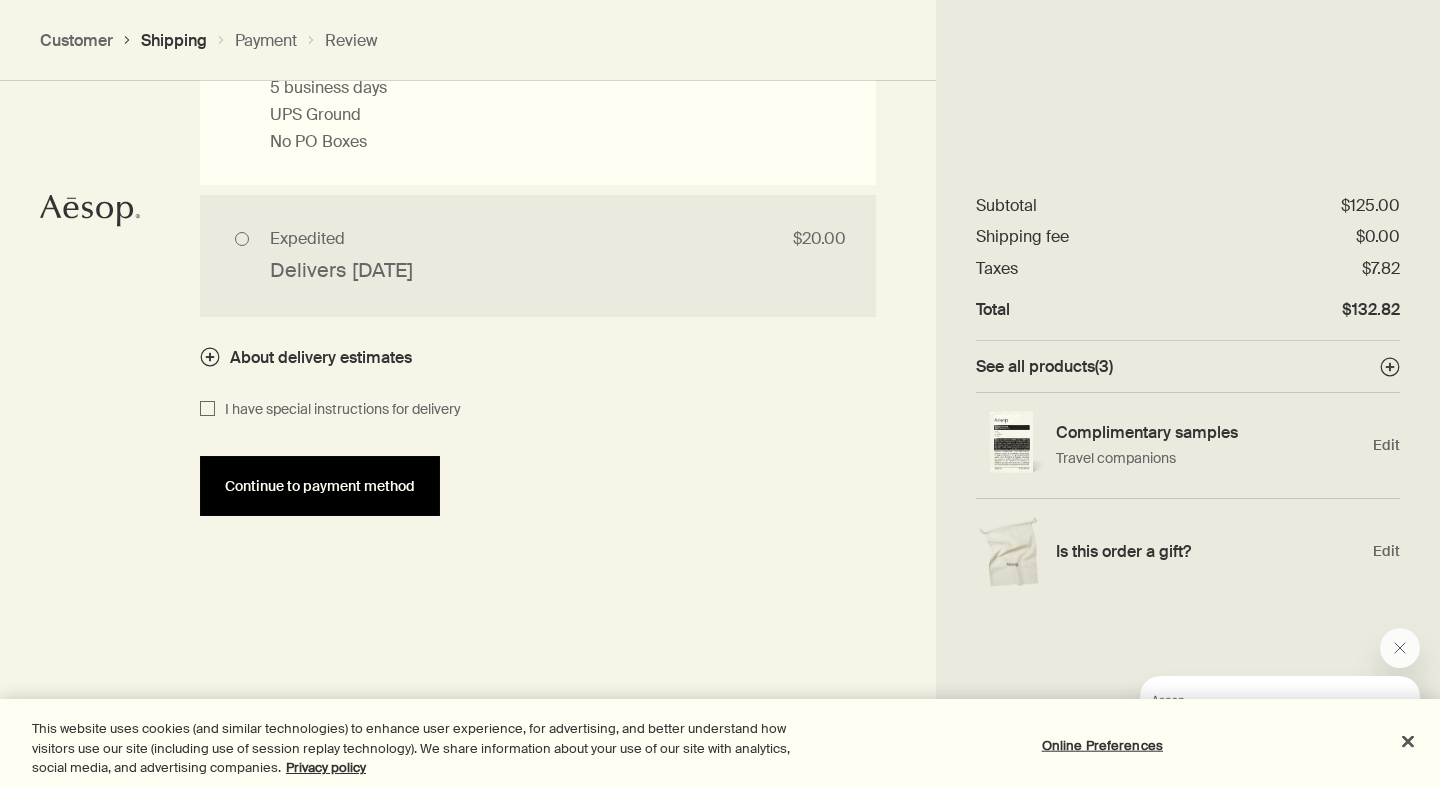 click on "Continue to payment method" at bounding box center (320, 486) 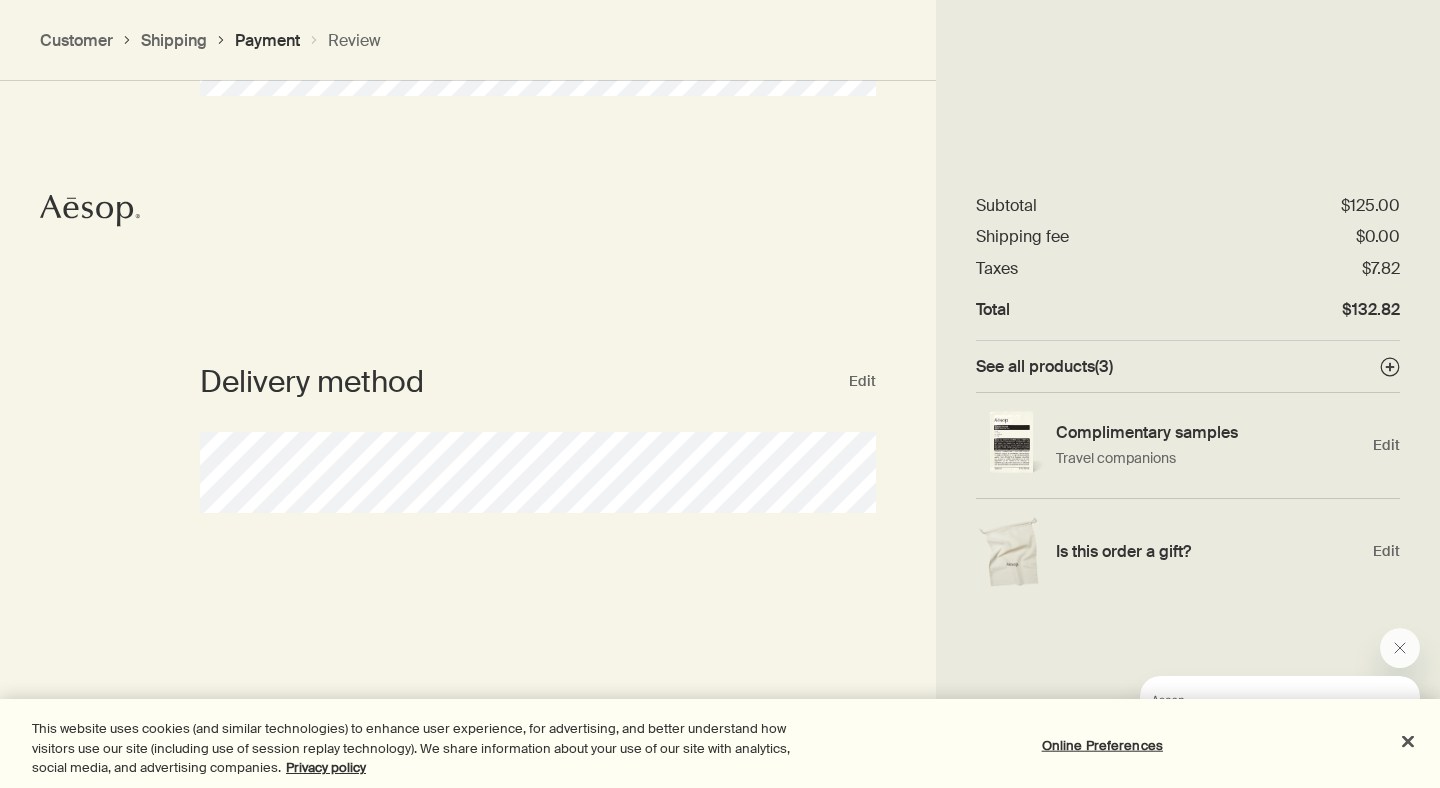 scroll, scrollTop: 294, scrollLeft: 0, axis: vertical 